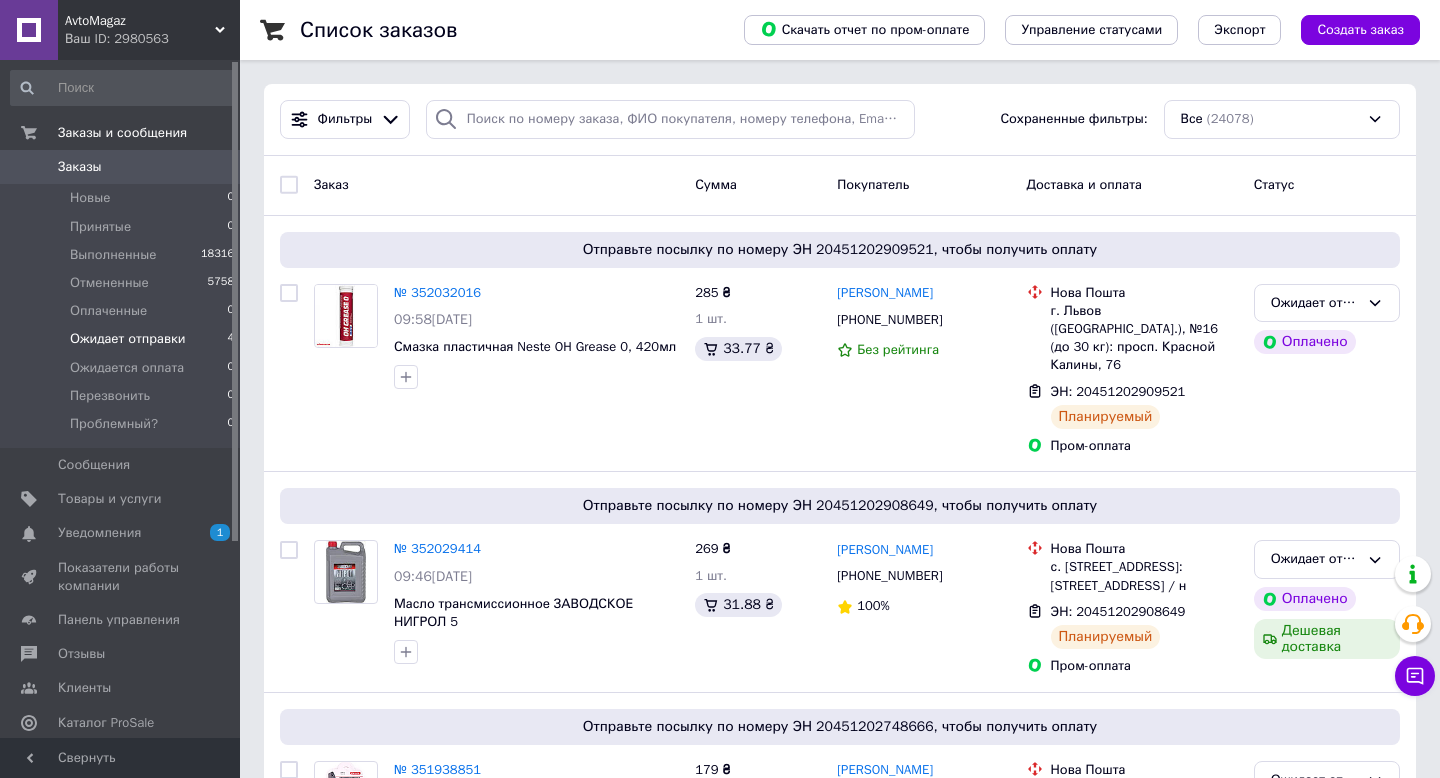 scroll, scrollTop: 0, scrollLeft: 0, axis: both 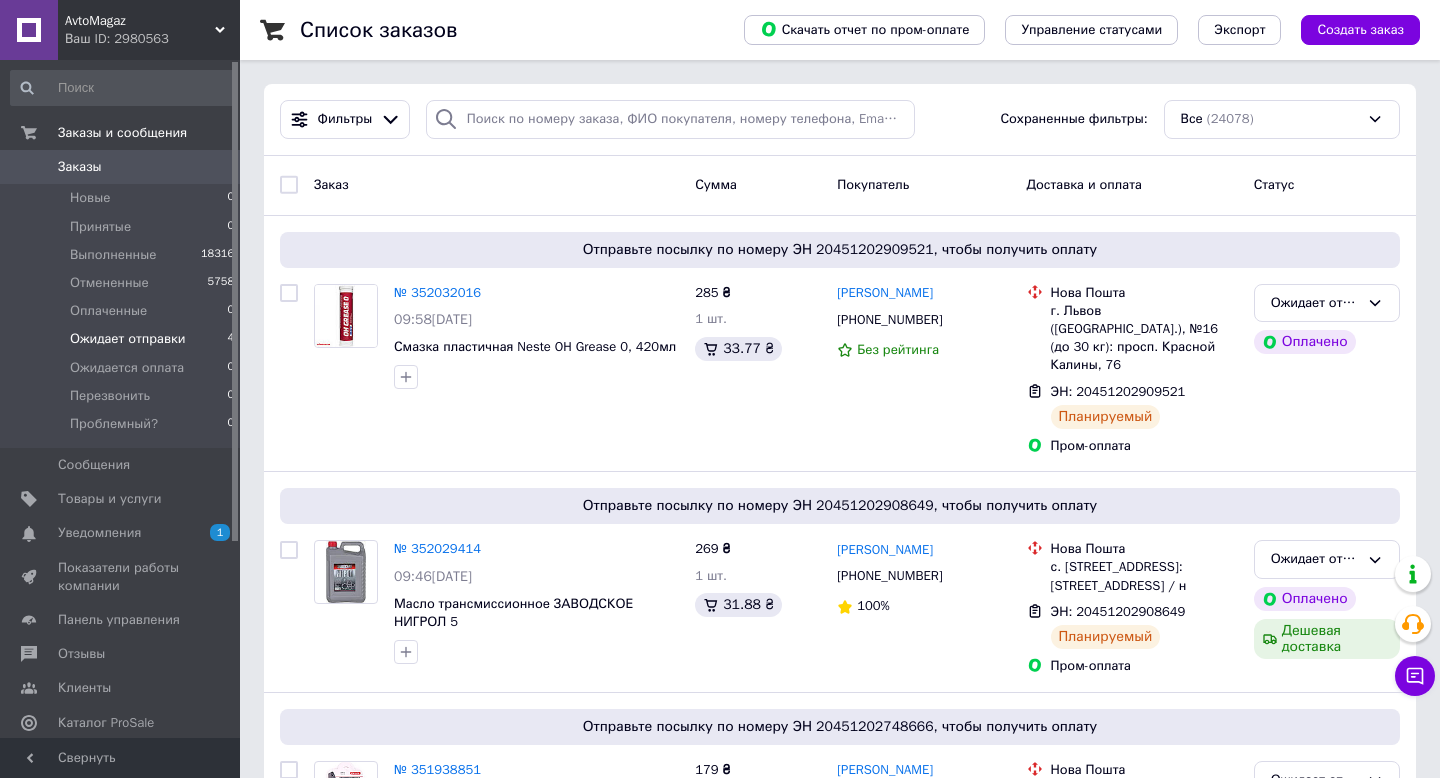 click on "Ожидает отправки" at bounding box center (128, 339) 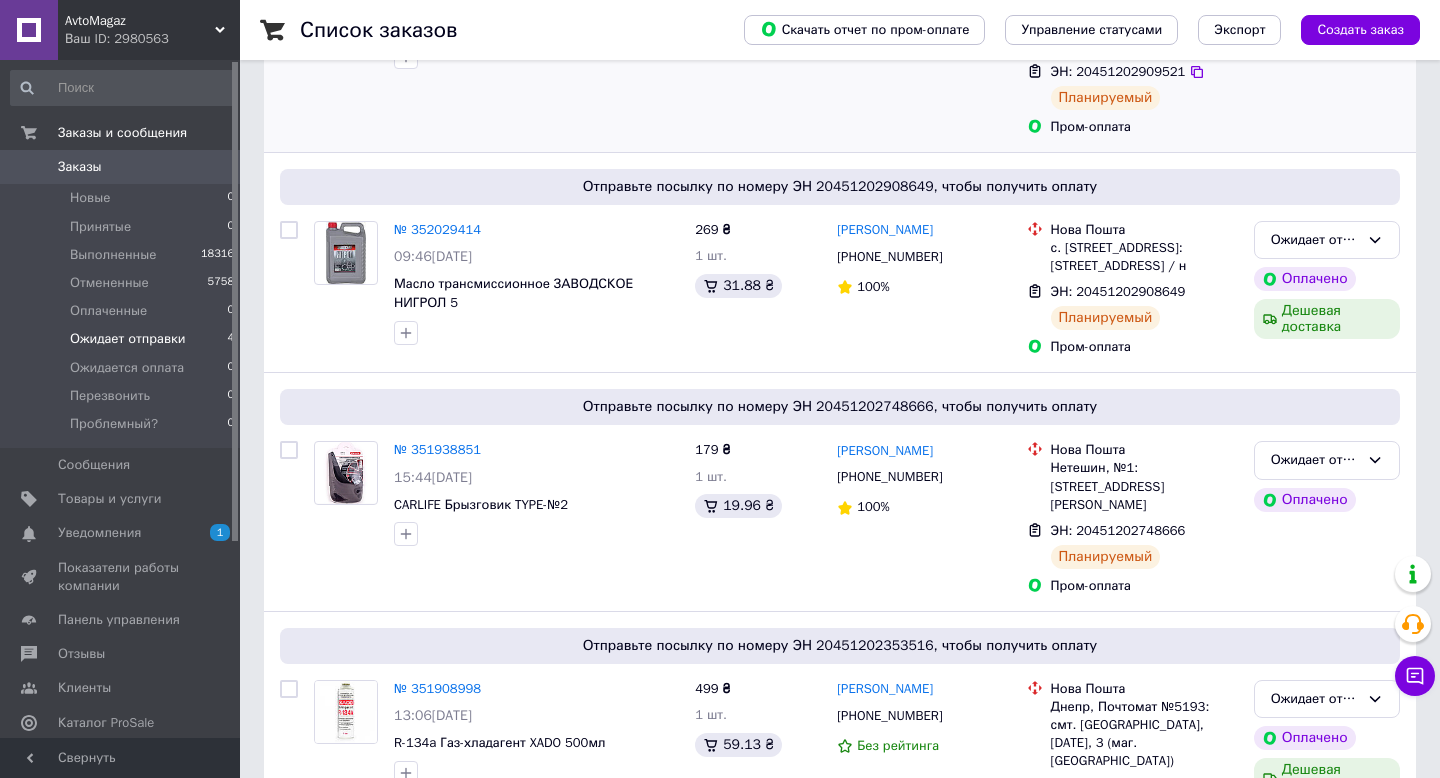 scroll, scrollTop: 450, scrollLeft: 0, axis: vertical 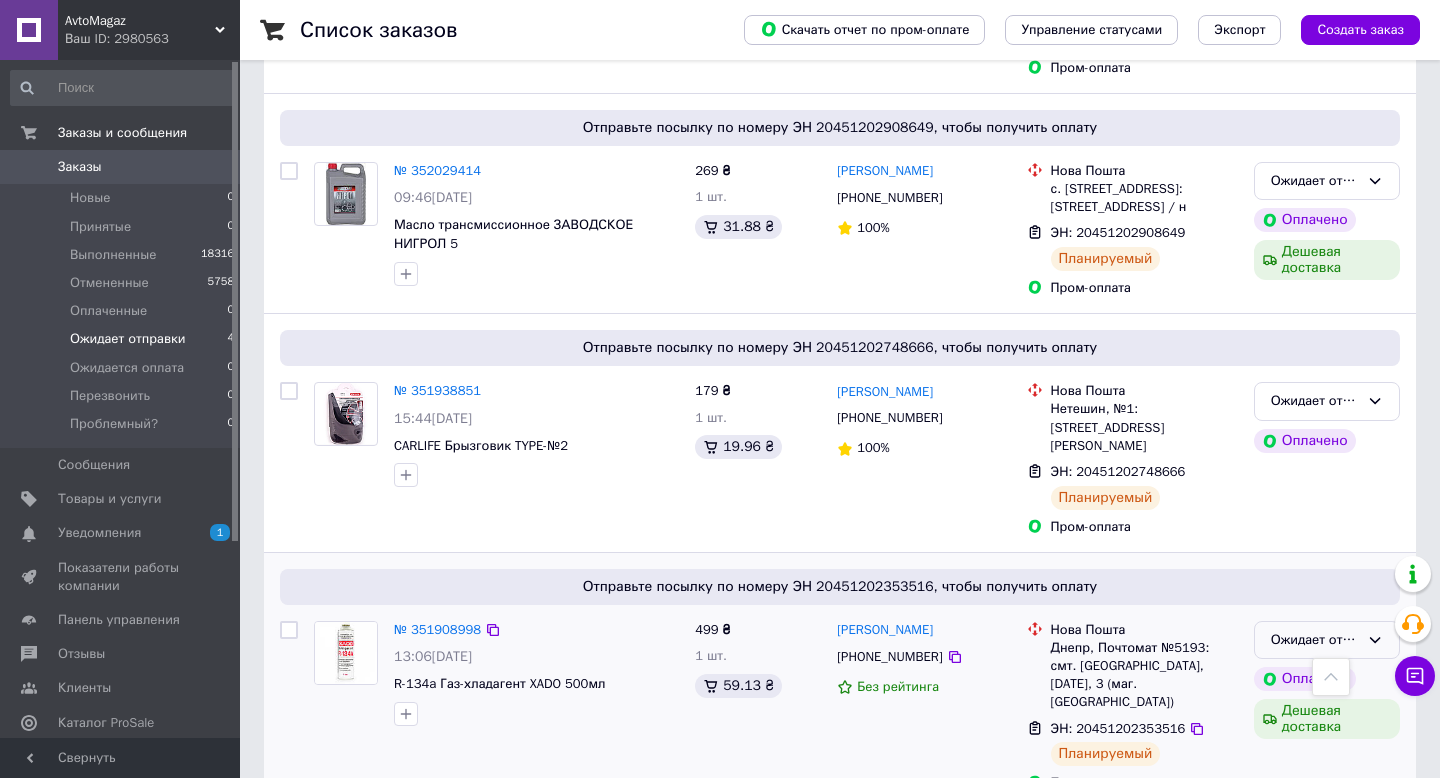 click on "Ожидает отправки" at bounding box center (1327, 640) 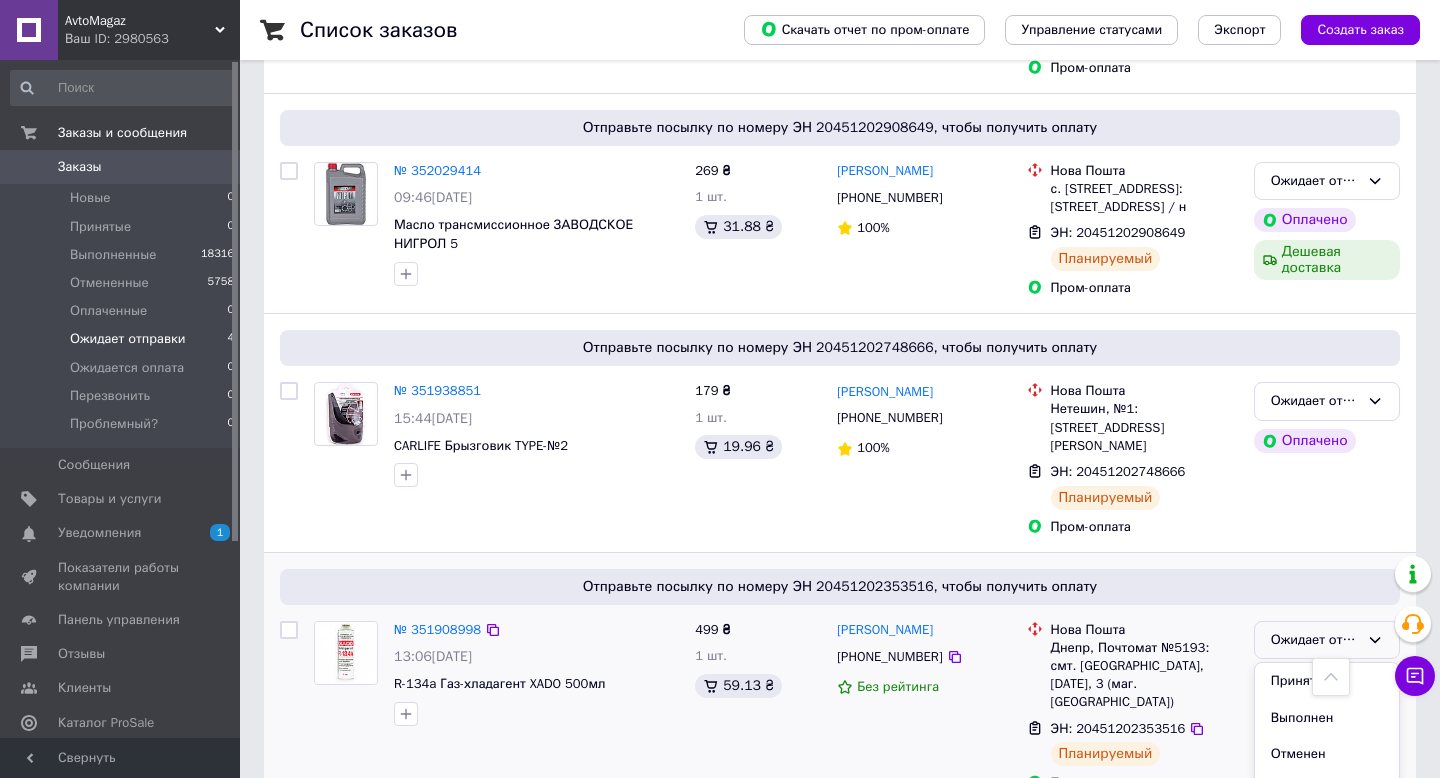 click on "Выполнен" at bounding box center (1327, 718) 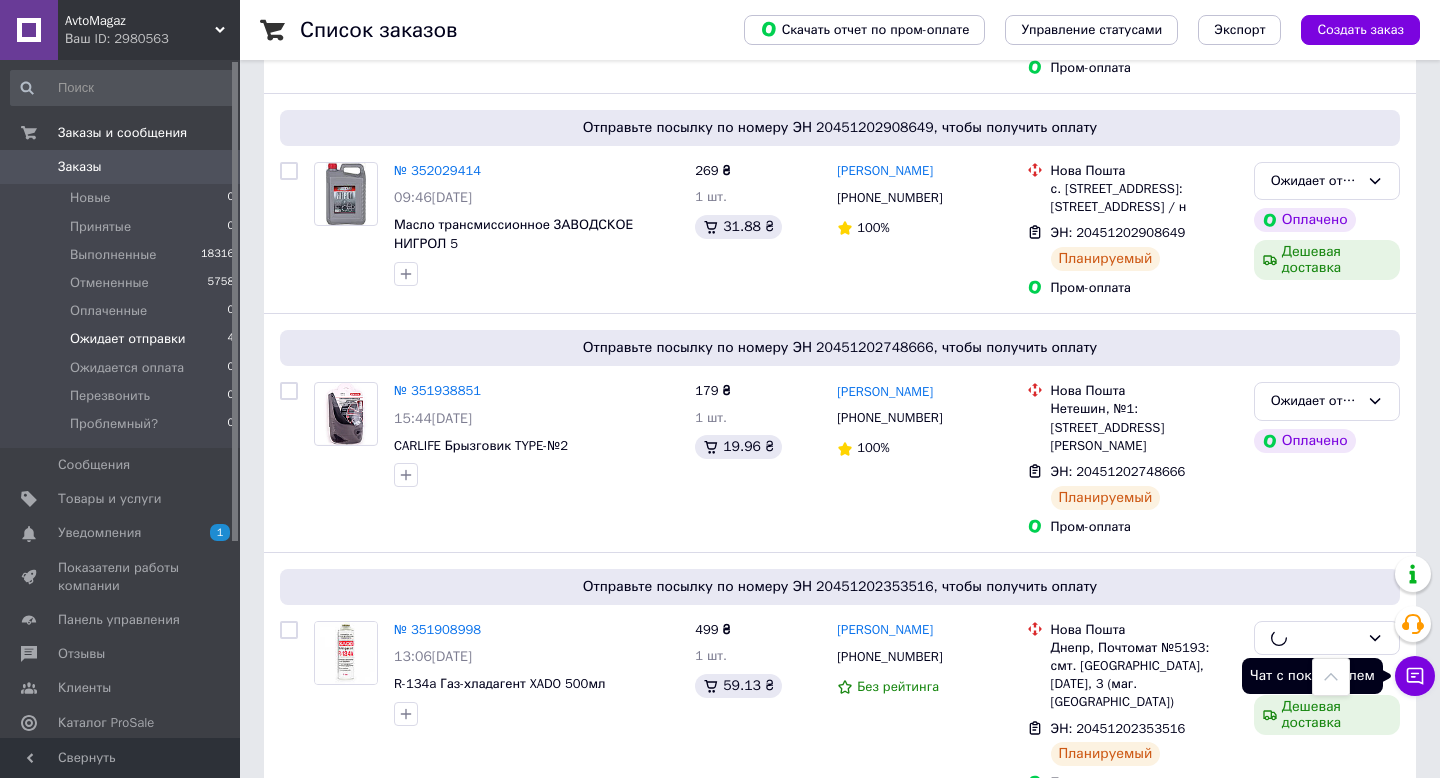 click 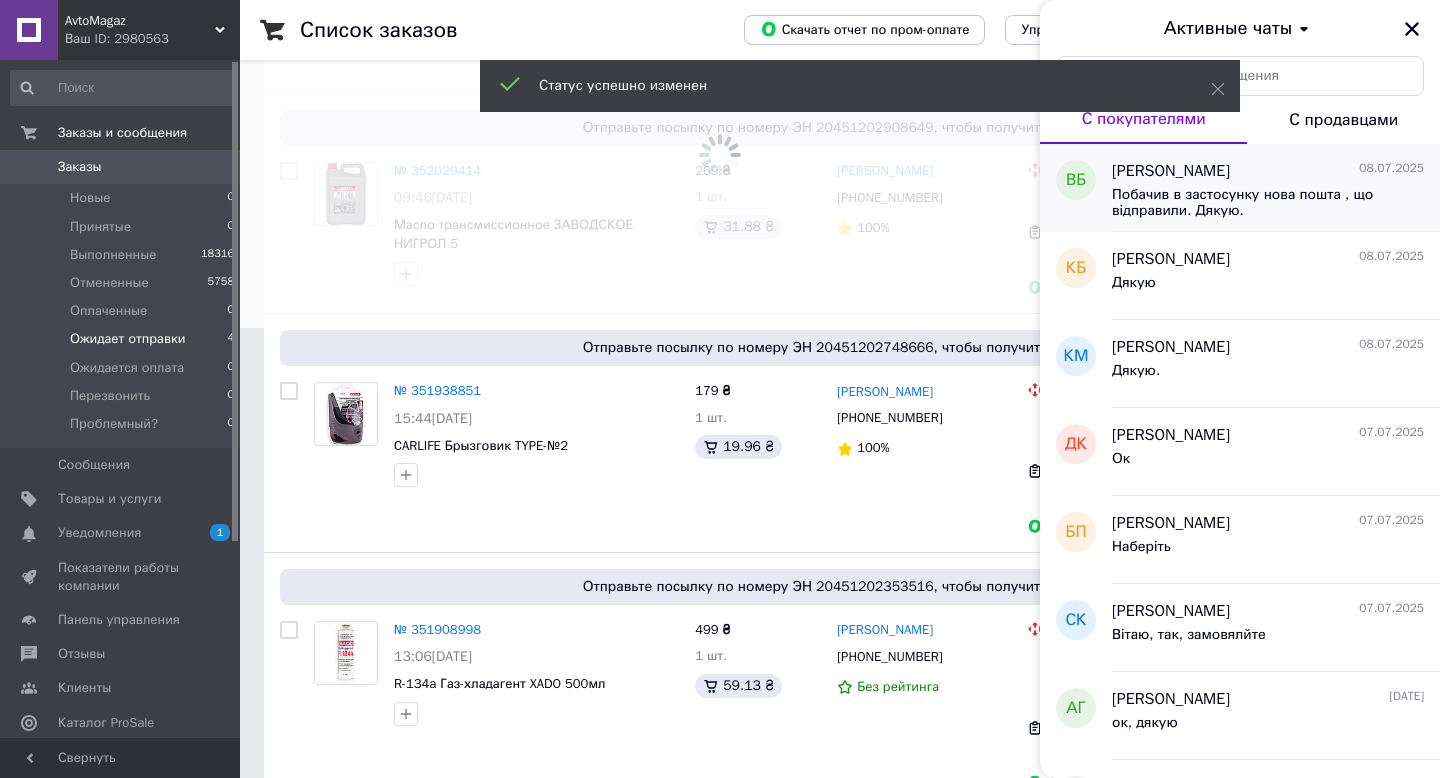 click on "Побачив в застосунку нова пошта , що відправили. Дякую." at bounding box center [1254, 203] 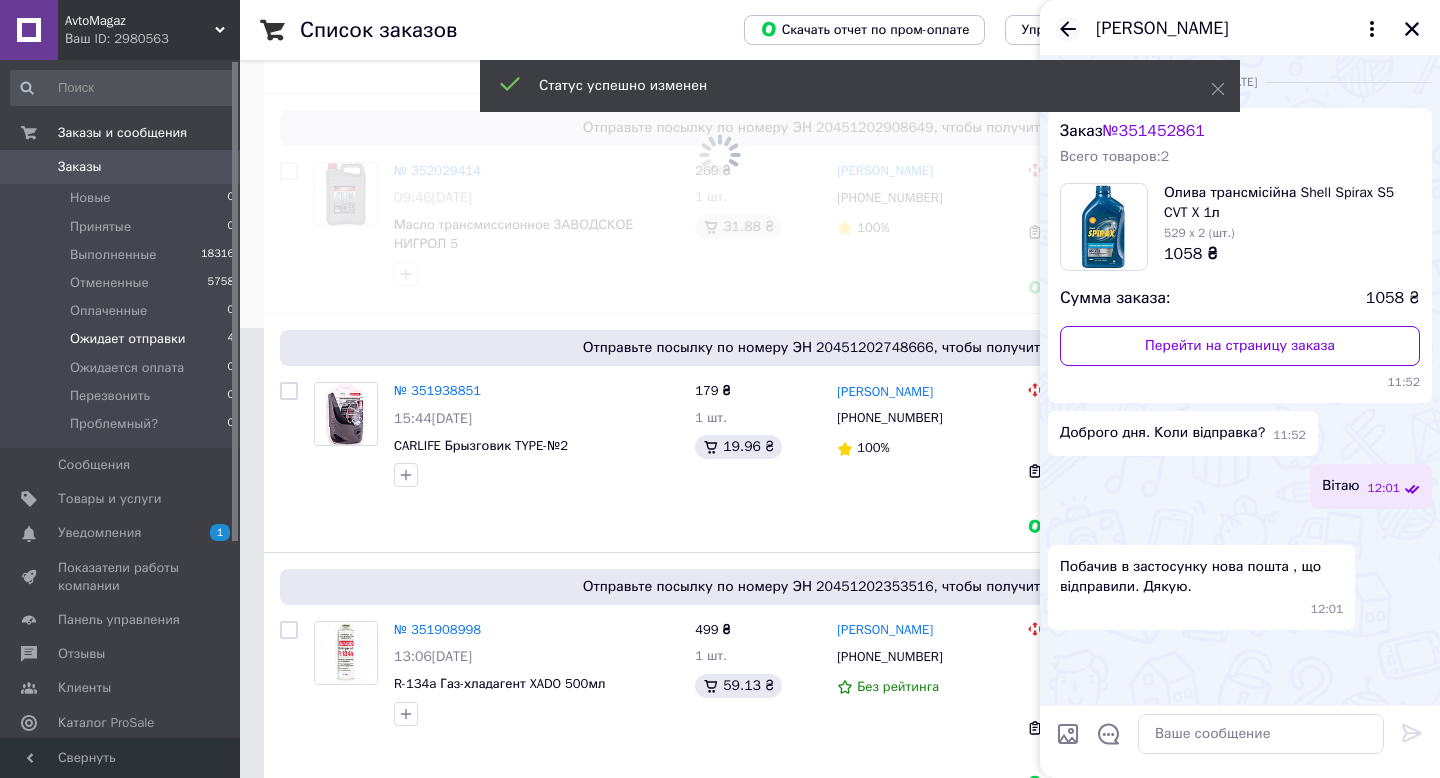scroll, scrollTop: 53, scrollLeft: 0, axis: vertical 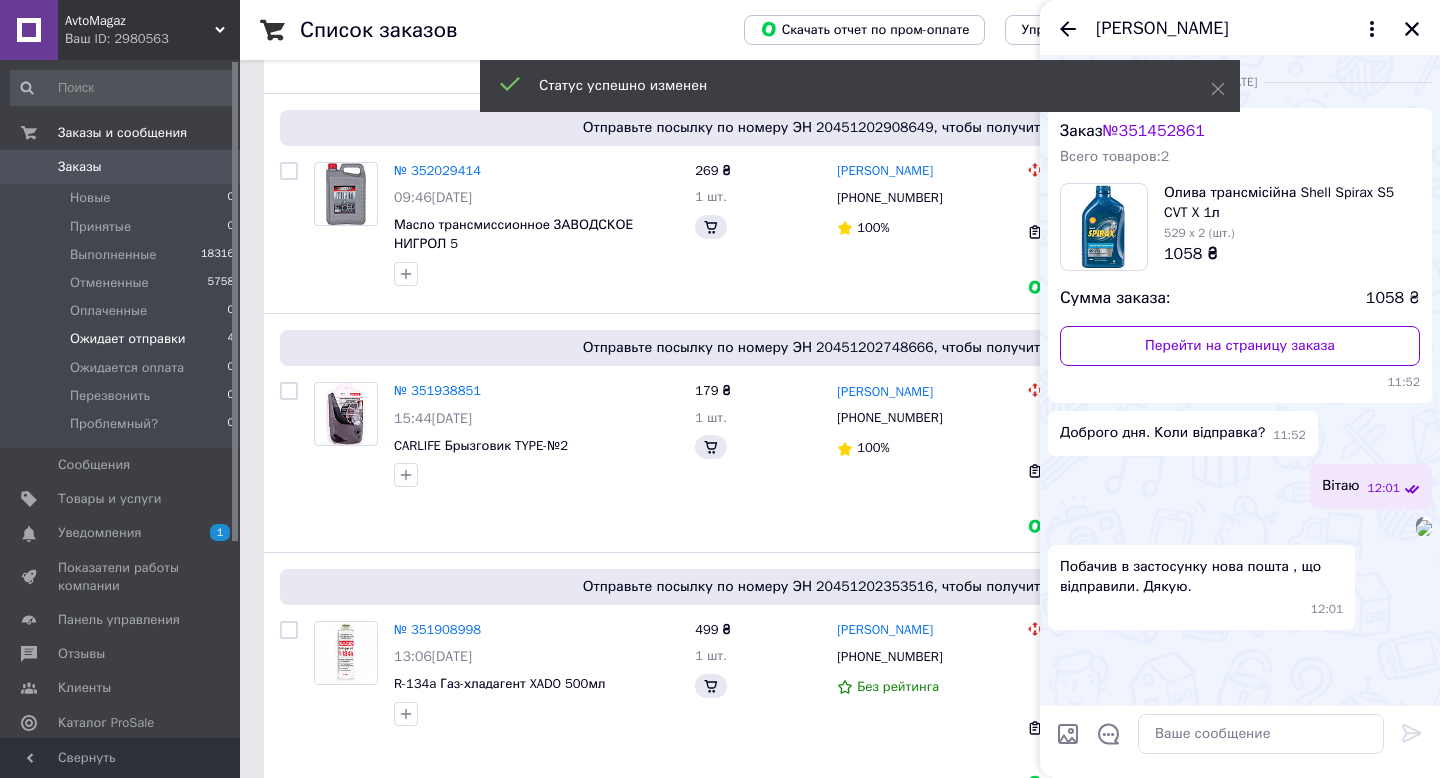 click 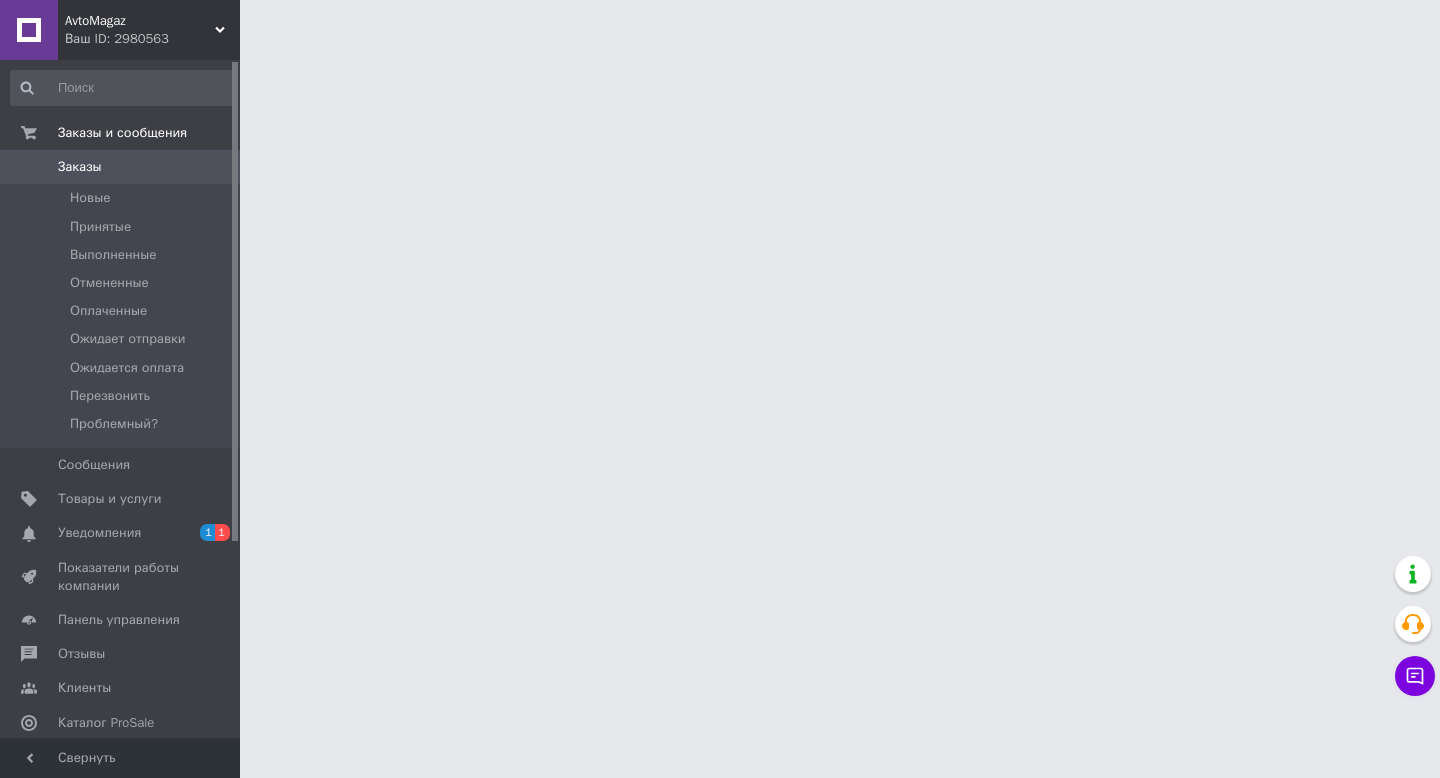 scroll, scrollTop: 0, scrollLeft: 0, axis: both 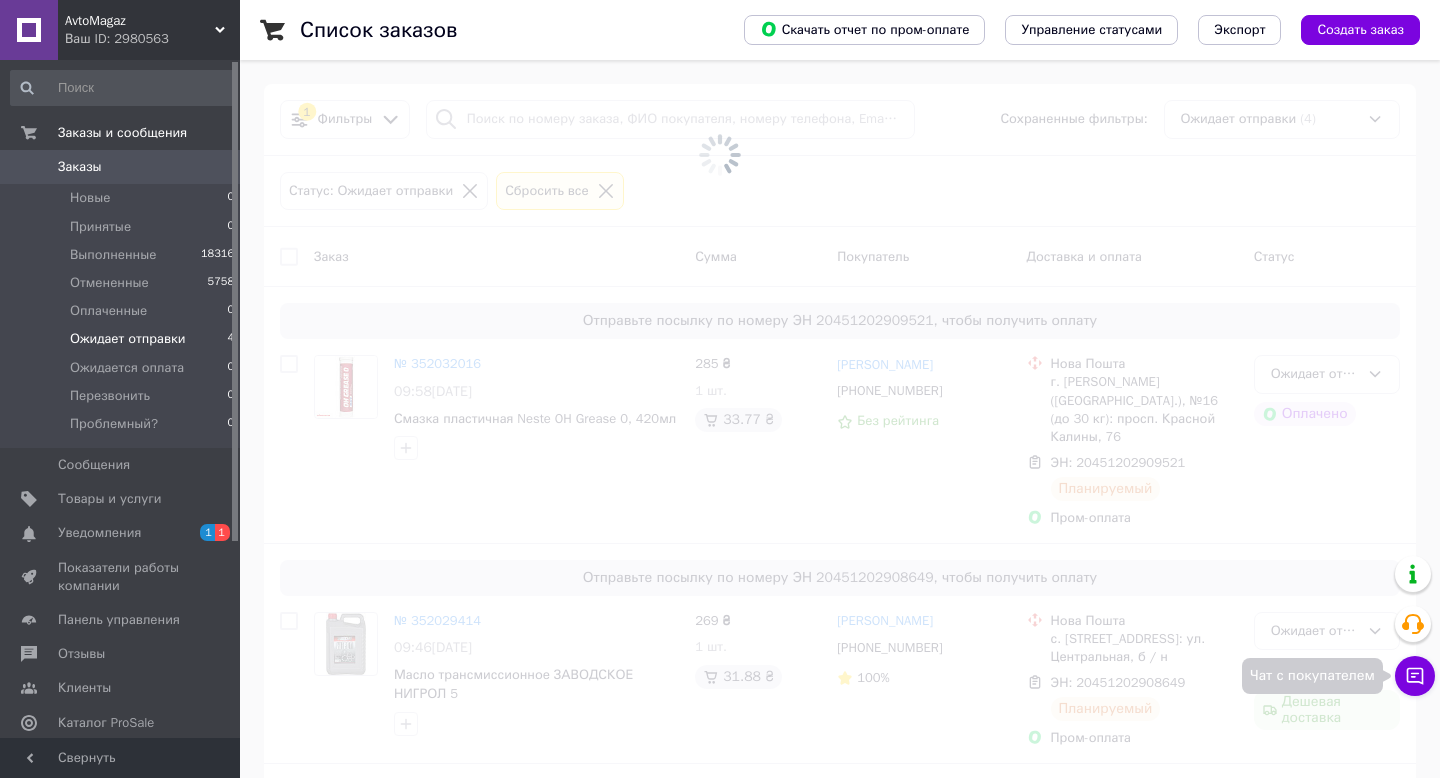 click 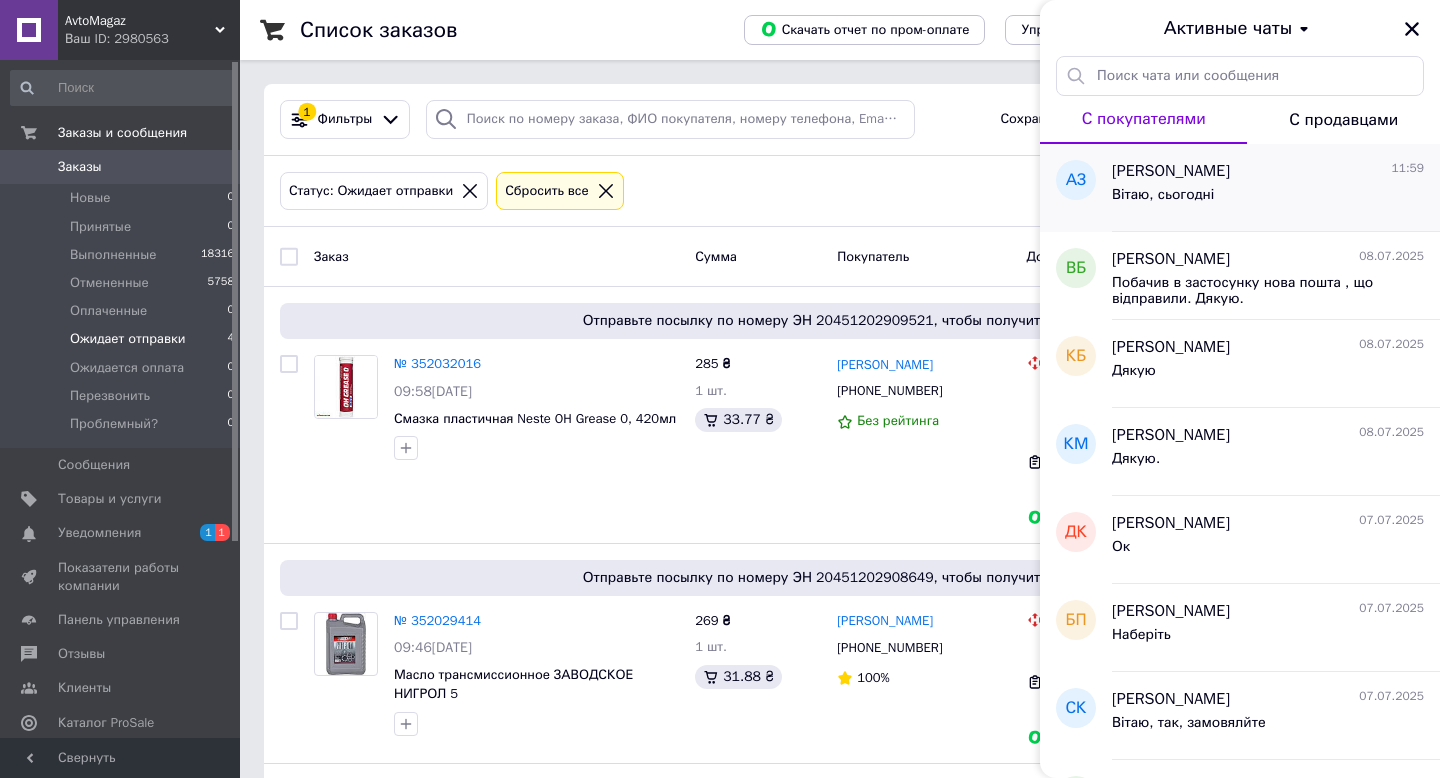 click on "Вітаю, сьогодні" at bounding box center [1268, 199] 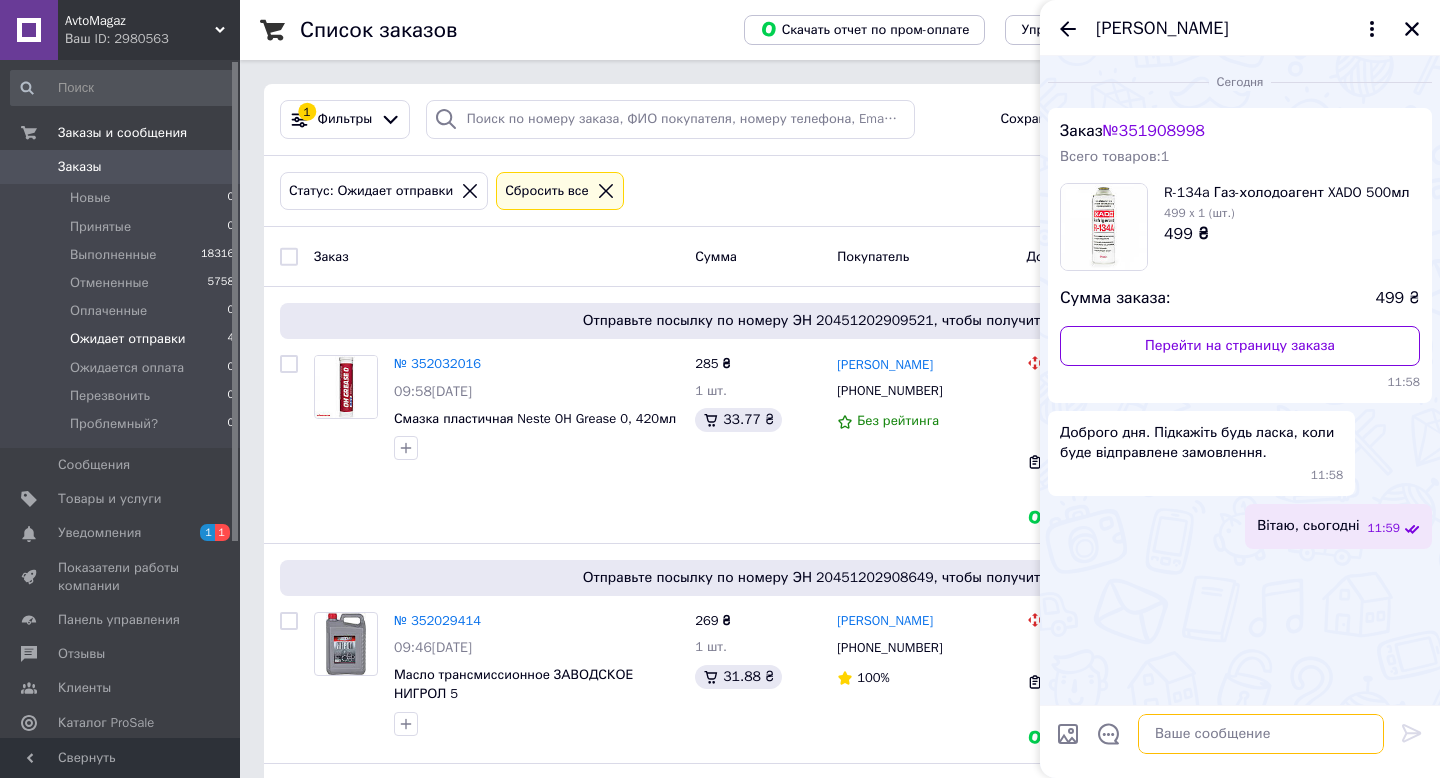 click at bounding box center [1261, 734] 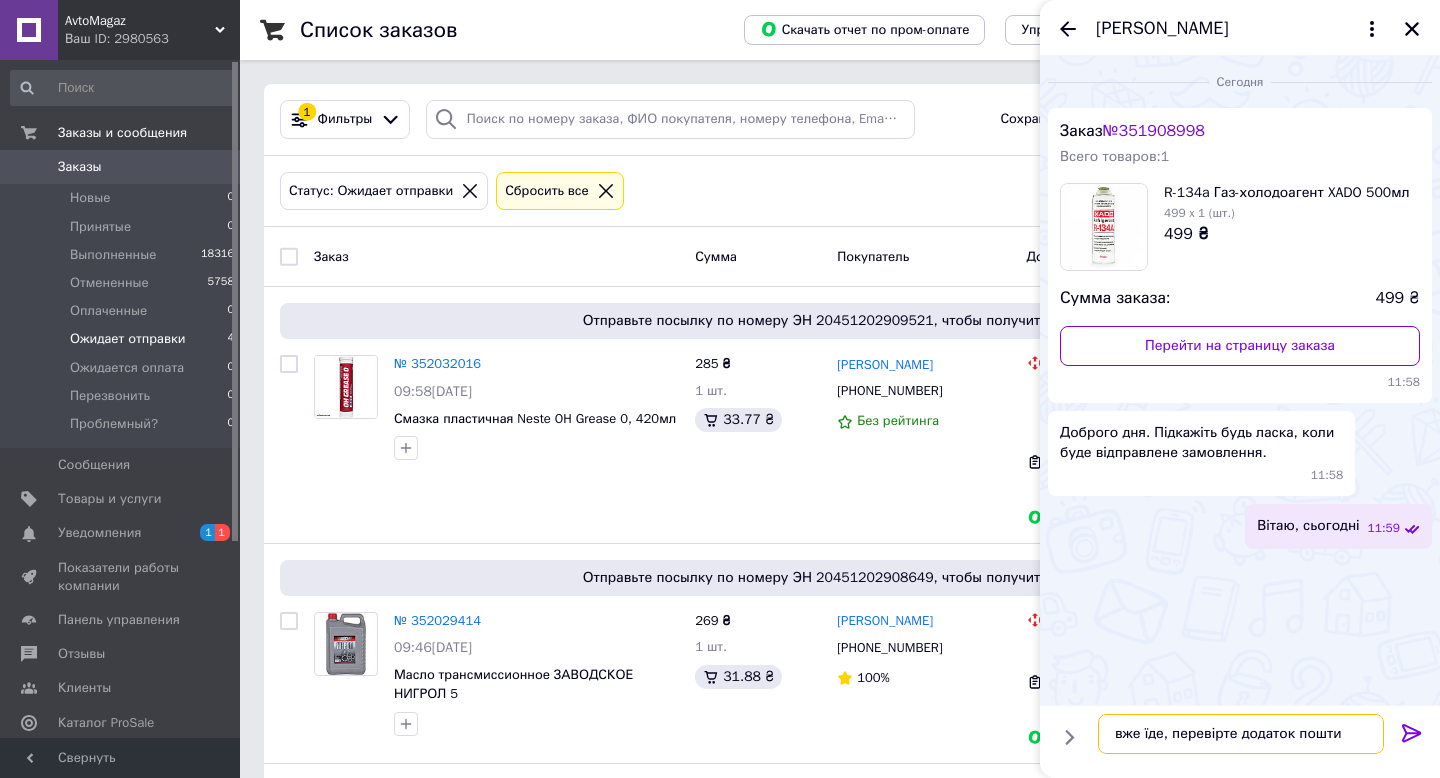 type on "вже їде, перевірте додаток пошти" 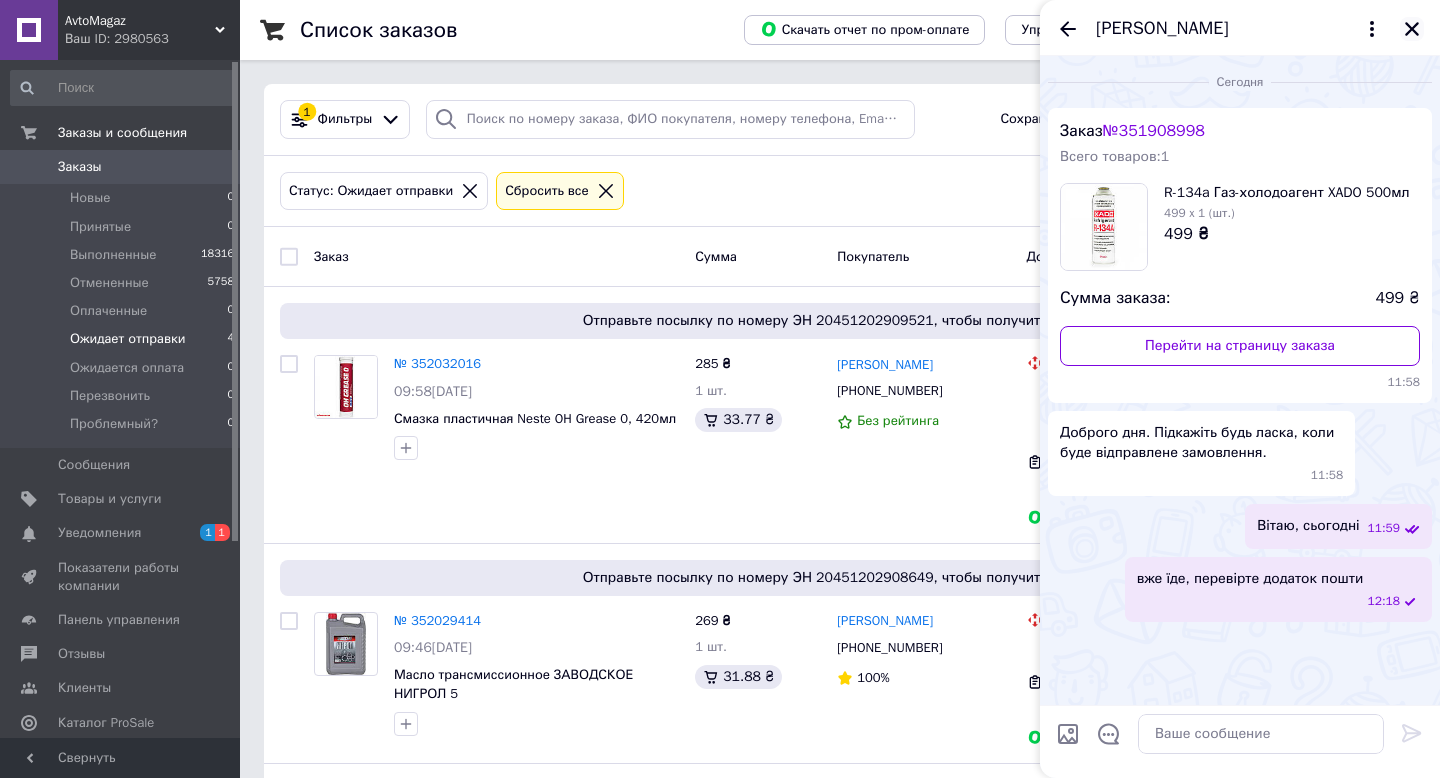 click 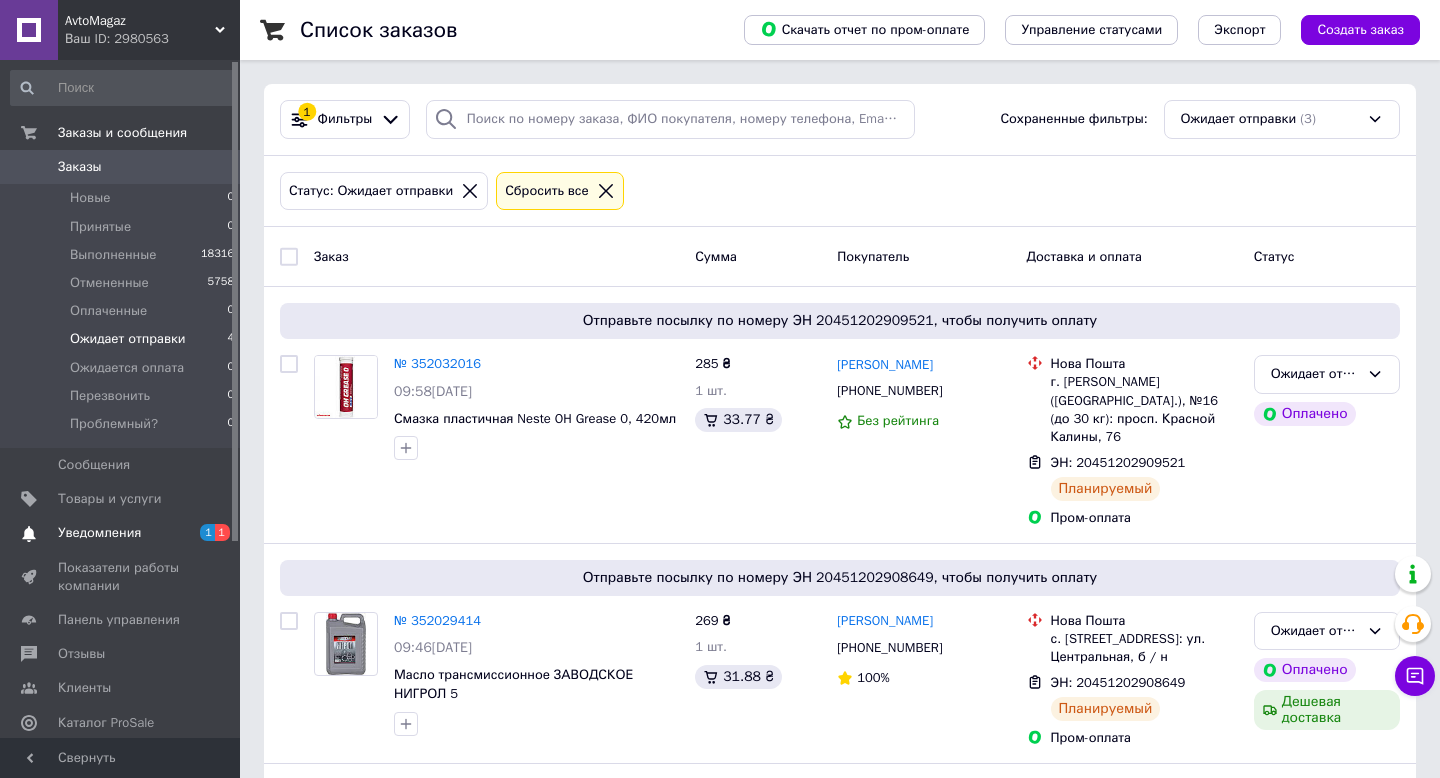 click on "Уведомления" at bounding box center [99, 533] 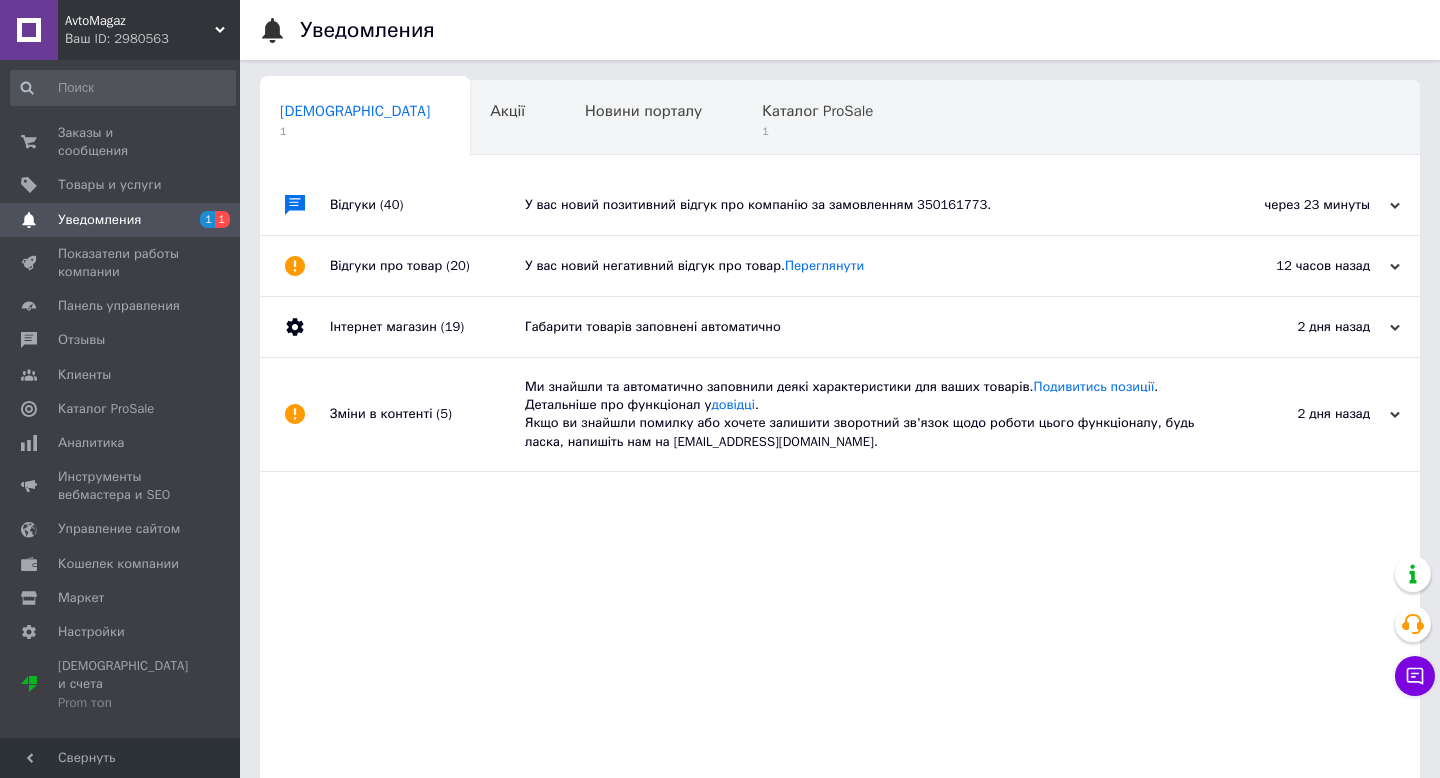 click on "У вас новий позитивний відгук про компанію за замовленням 350161773." at bounding box center (862, 205) 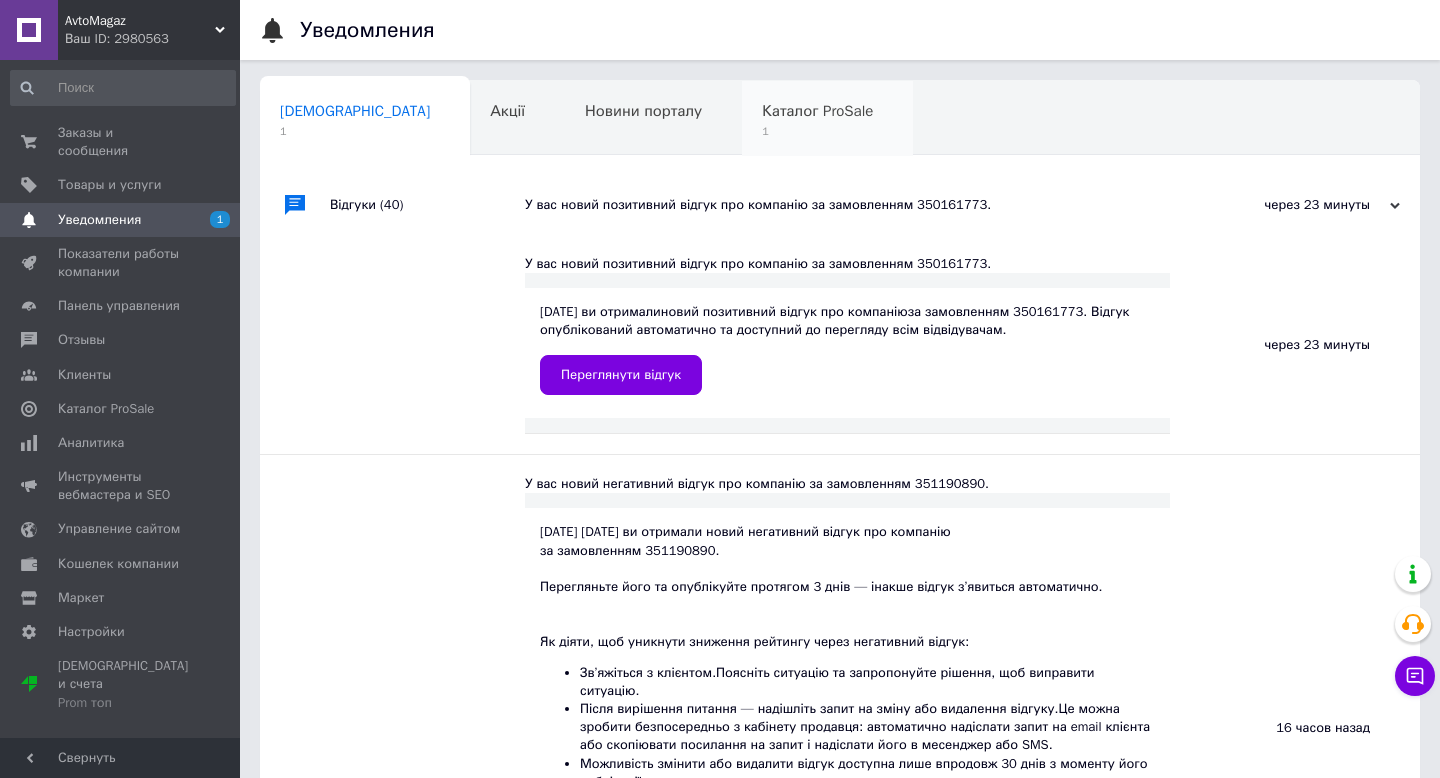 click on "Каталог ProSale" at bounding box center (817, 111) 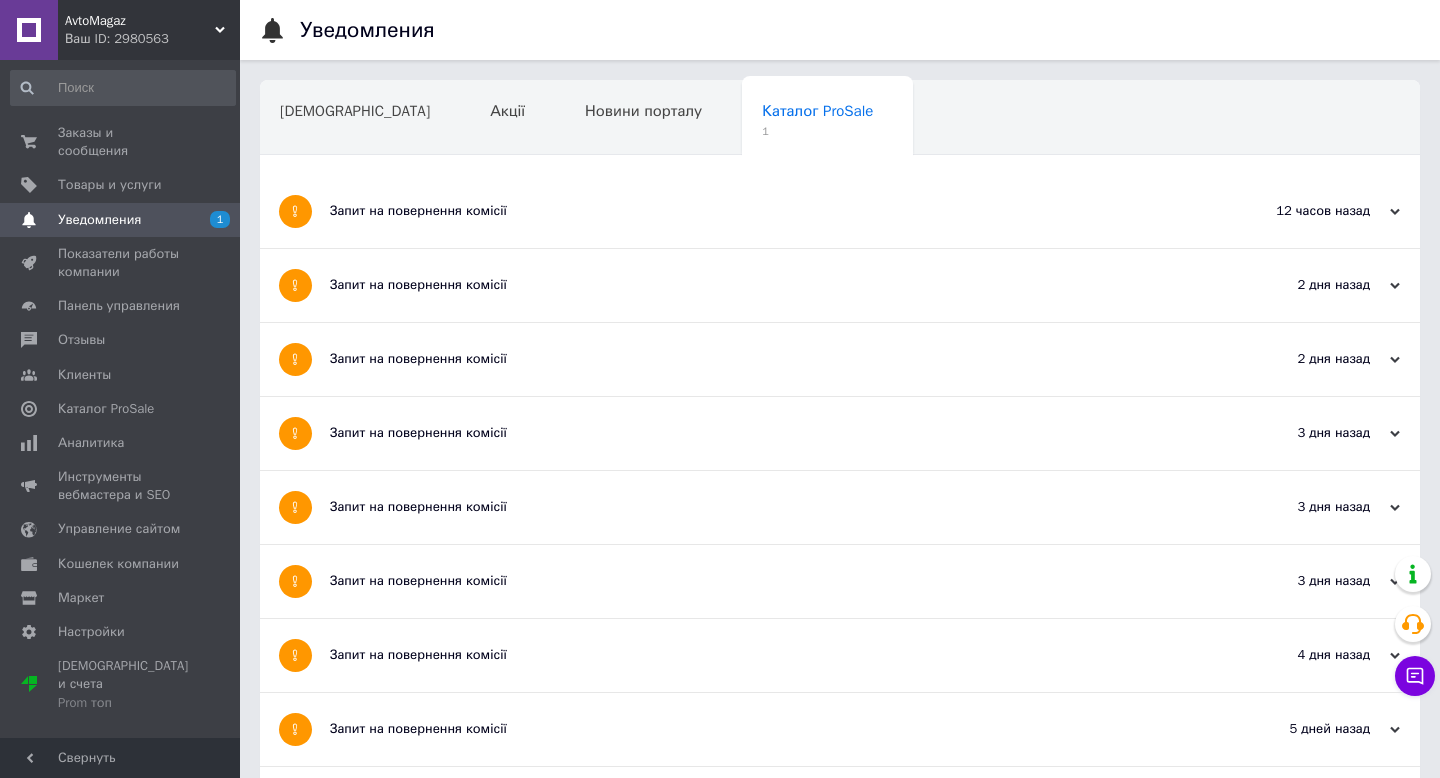 click on "Запит на повернення комісії" at bounding box center (765, 211) 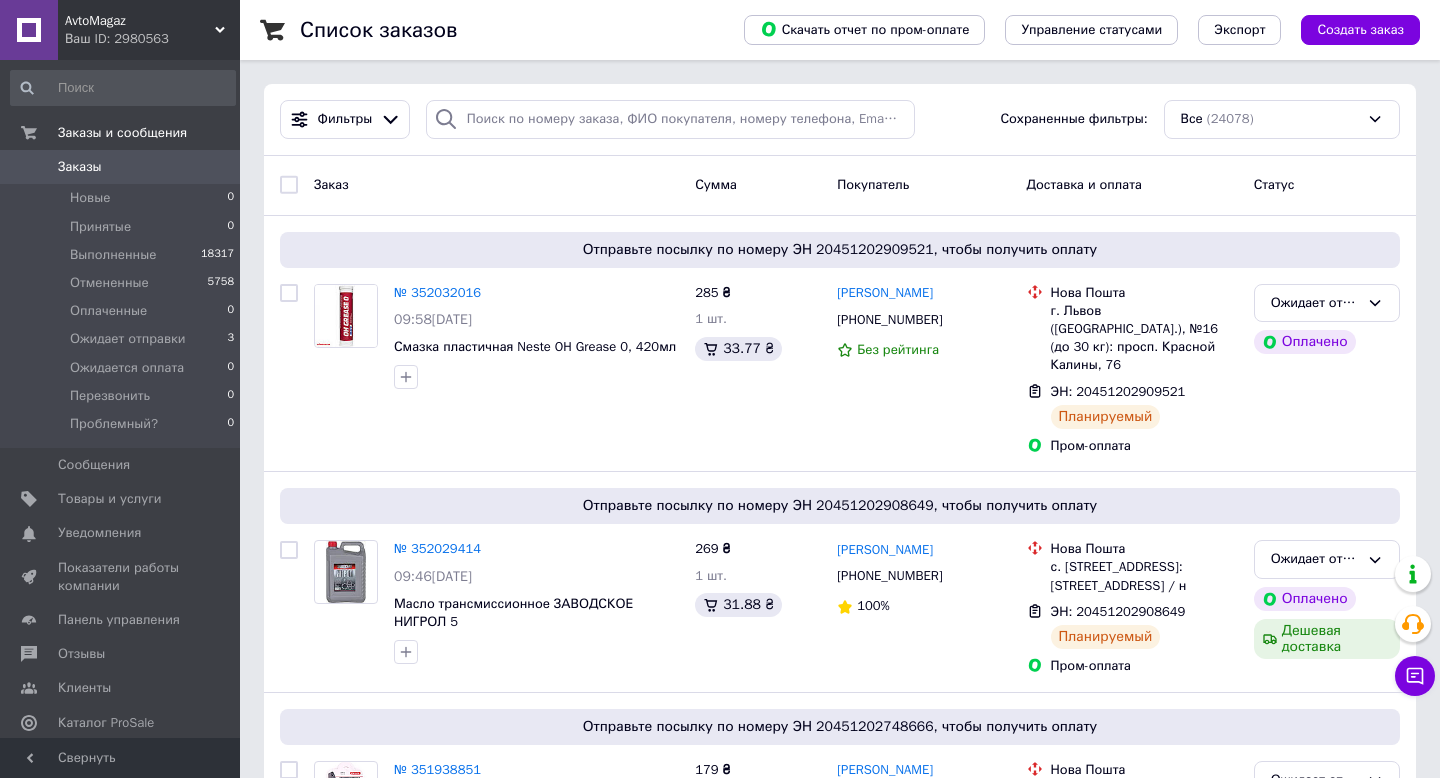 scroll, scrollTop: 0, scrollLeft: 0, axis: both 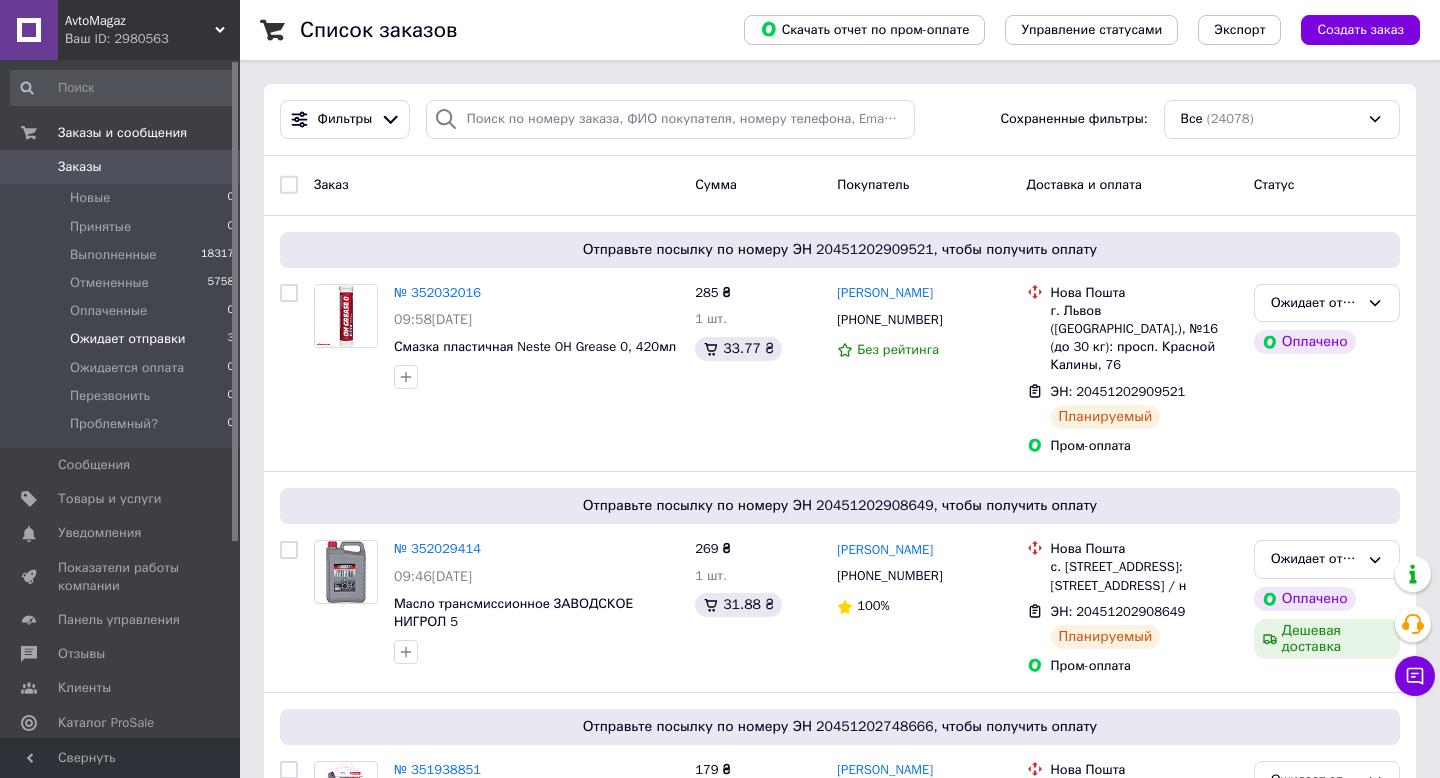 click on "Ожидает отправки" at bounding box center [128, 339] 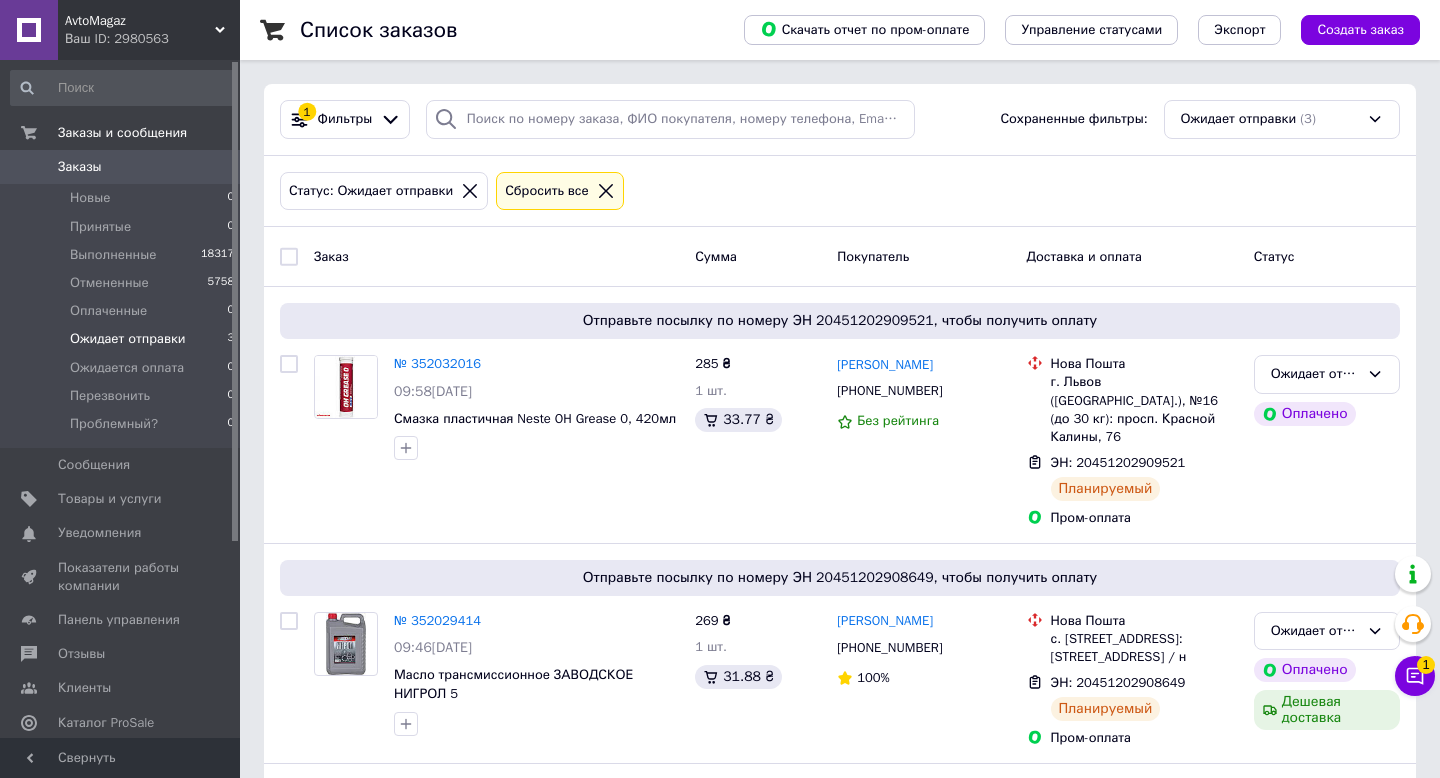 click 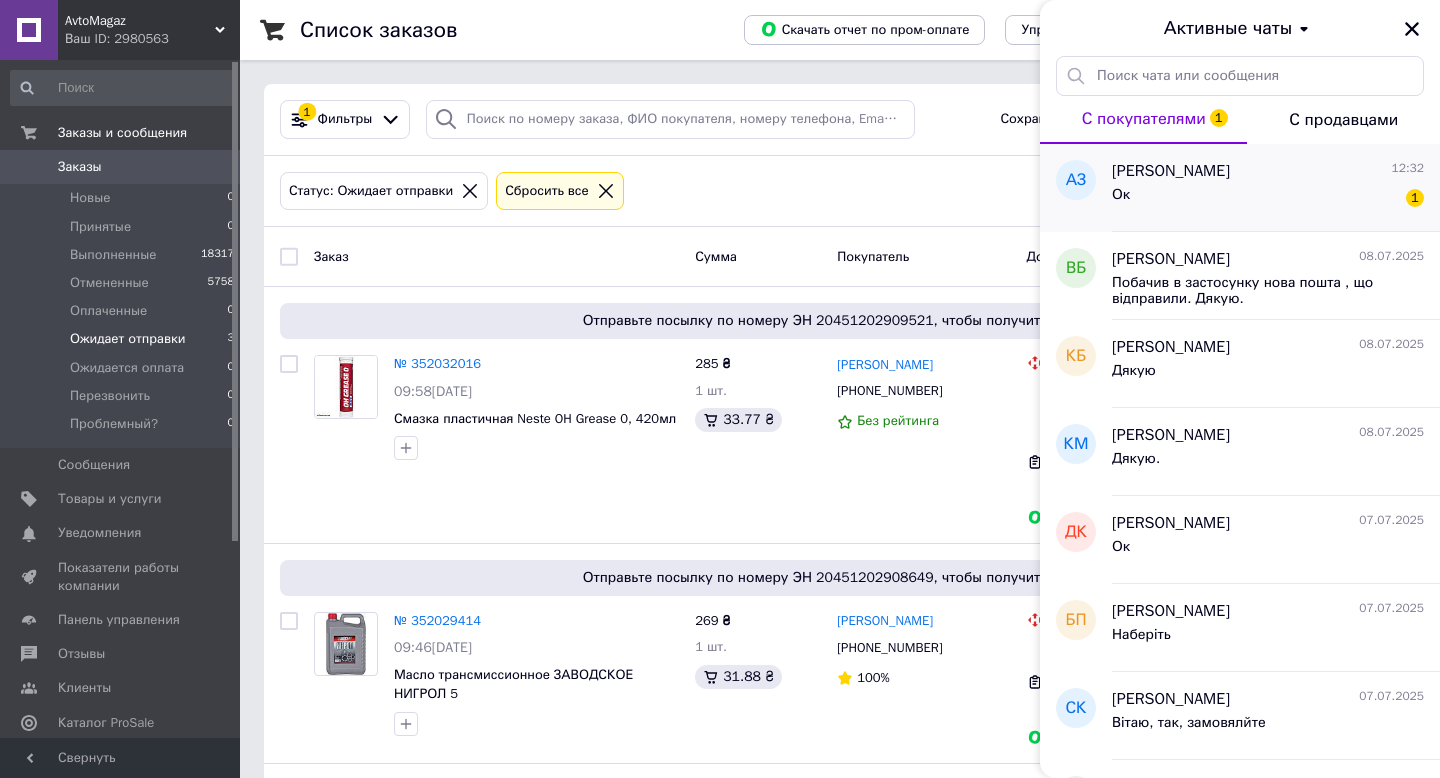 click on "Ок 1" at bounding box center (1268, 199) 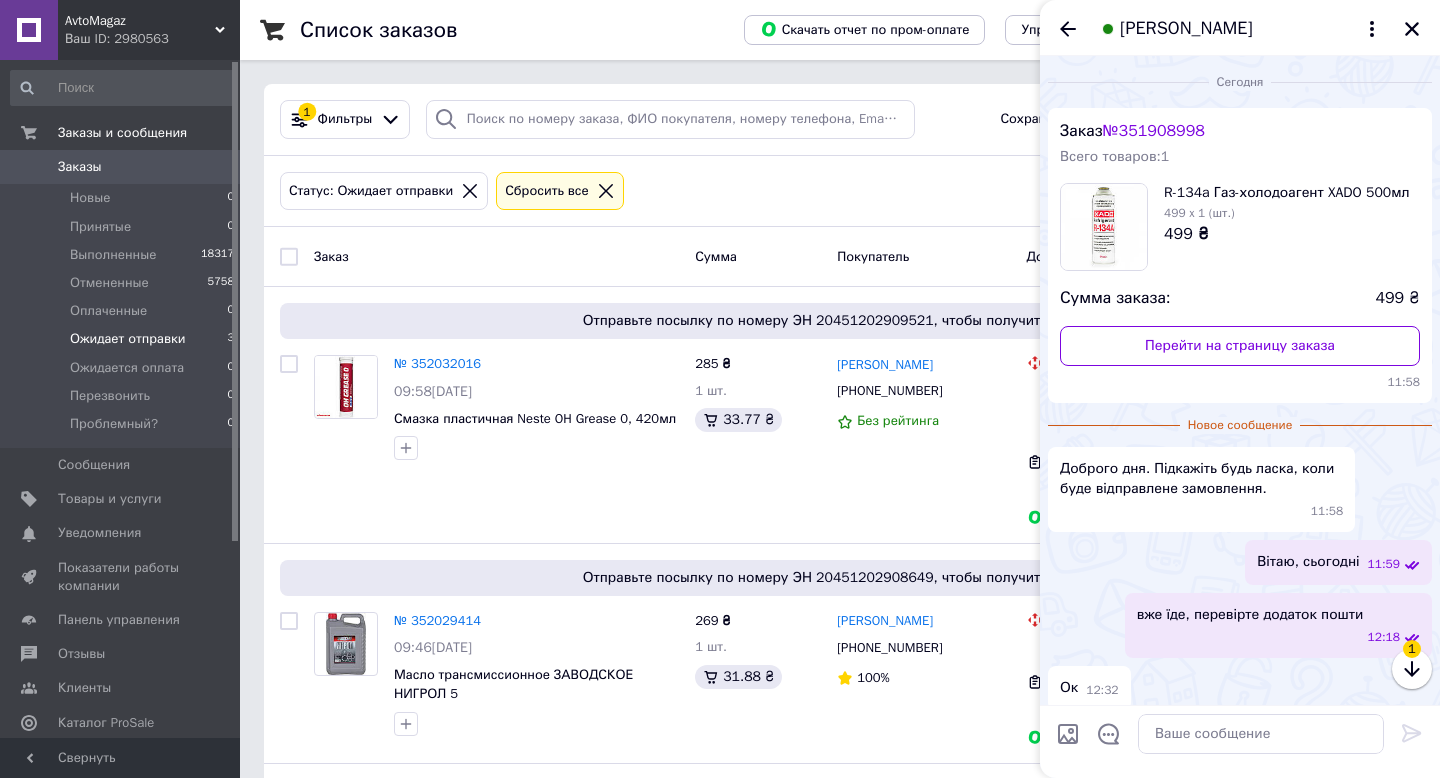 scroll, scrollTop: 14, scrollLeft: 0, axis: vertical 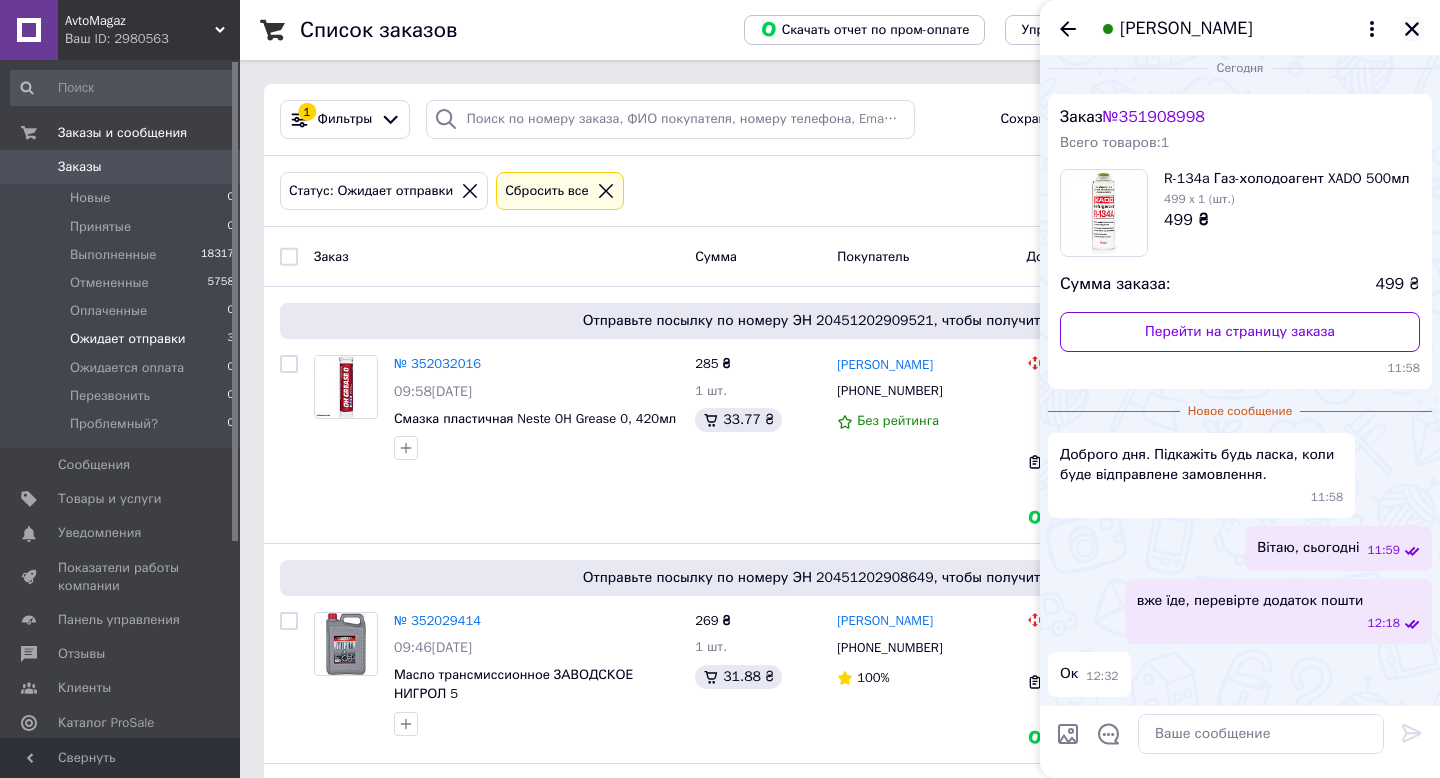 click 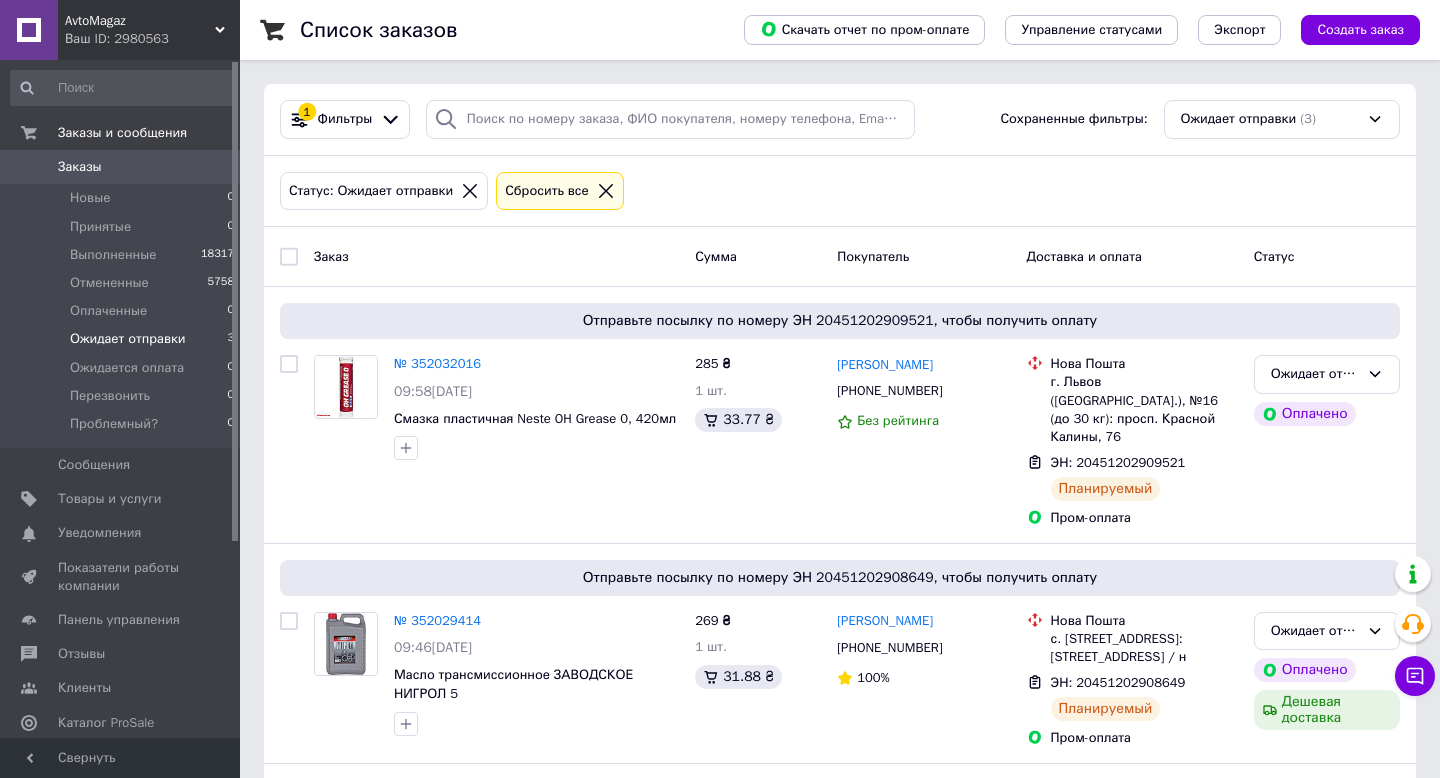 click on "Заказы" at bounding box center [121, 167] 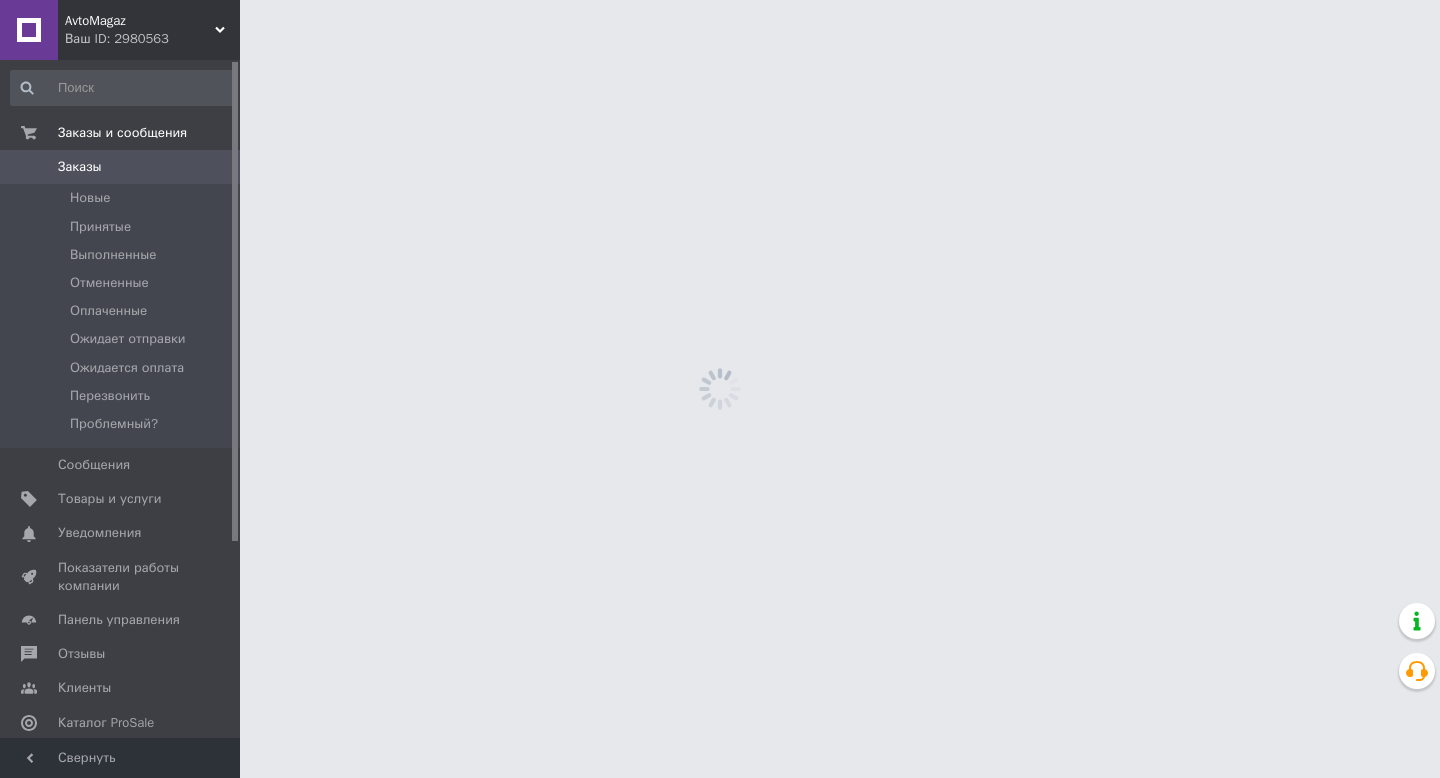 scroll, scrollTop: 0, scrollLeft: 0, axis: both 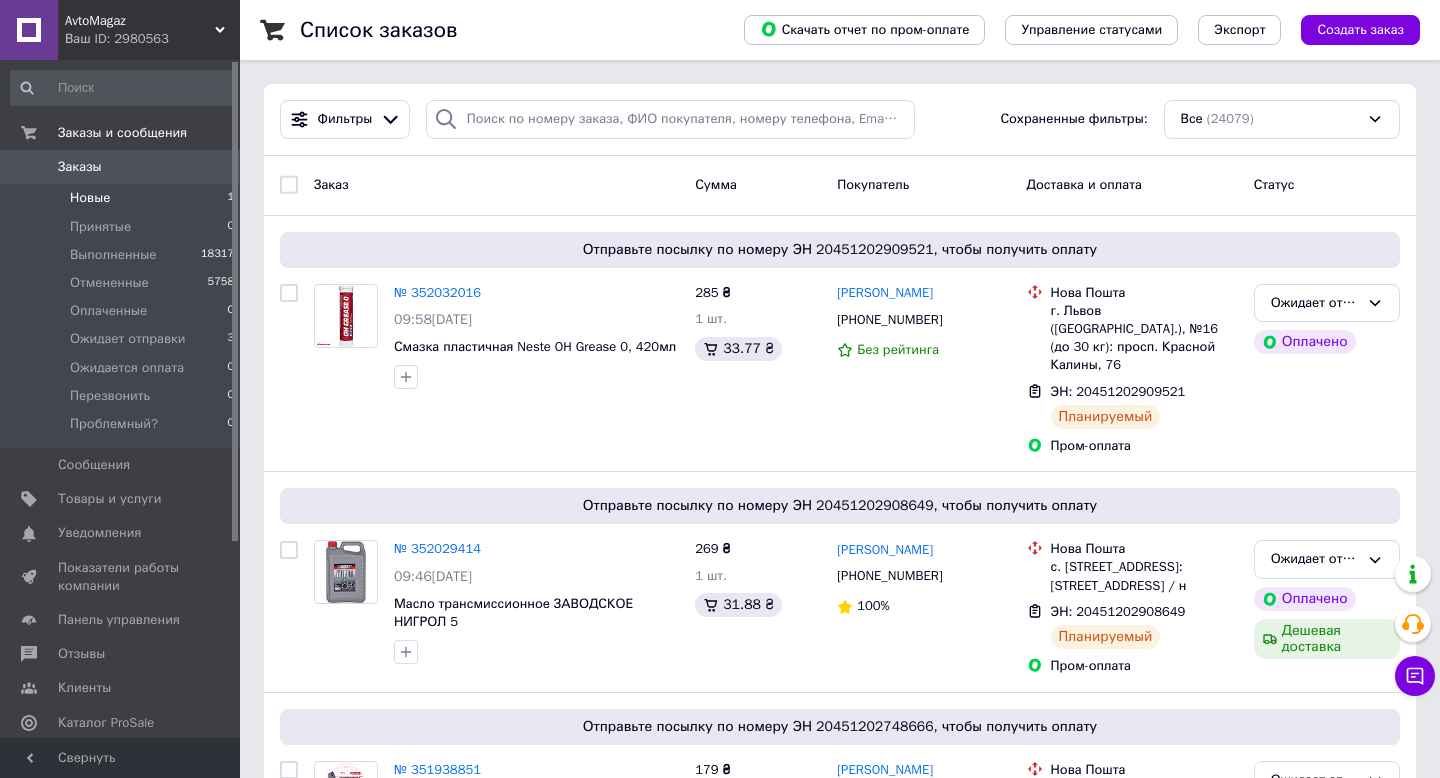 click on "Новые 1" at bounding box center (123, 198) 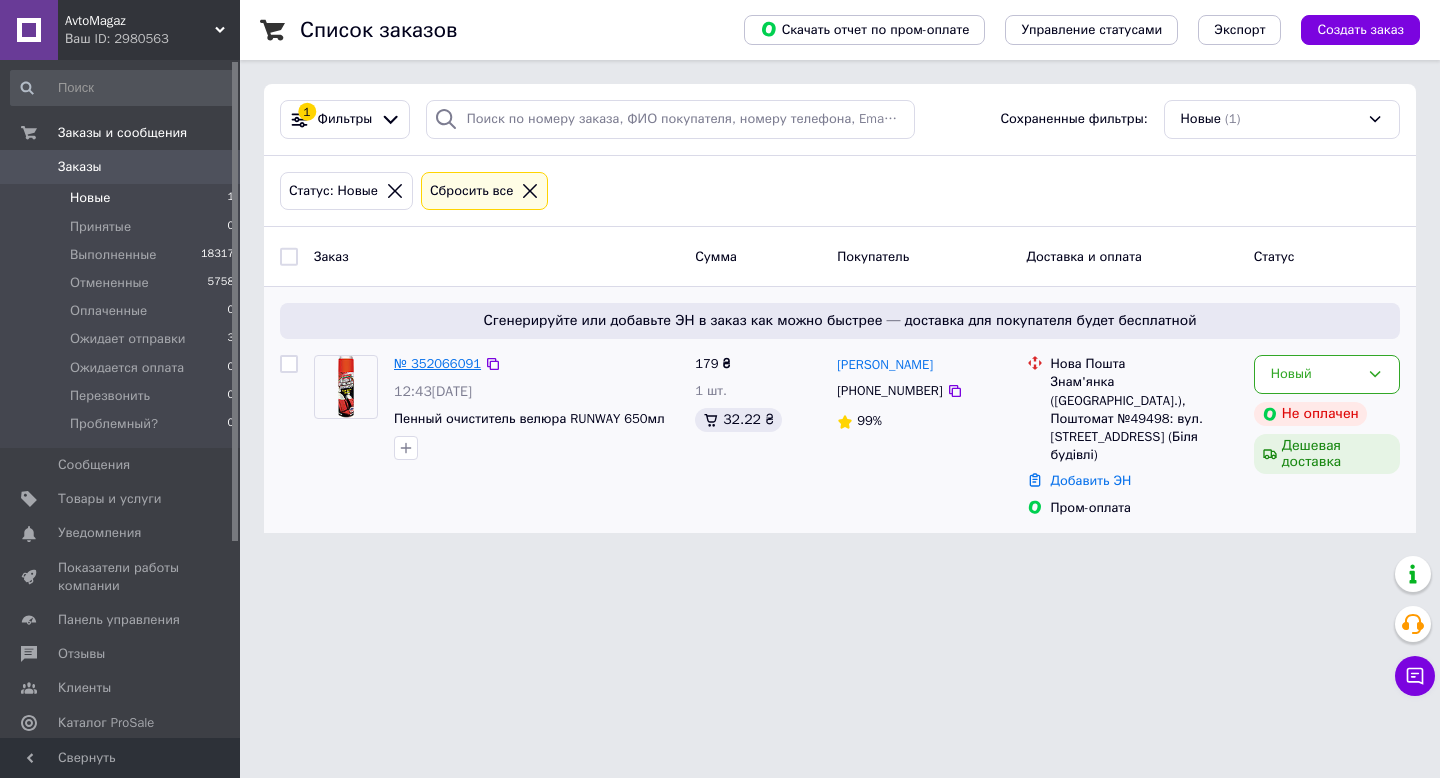 click on "№ 352066091" at bounding box center [437, 363] 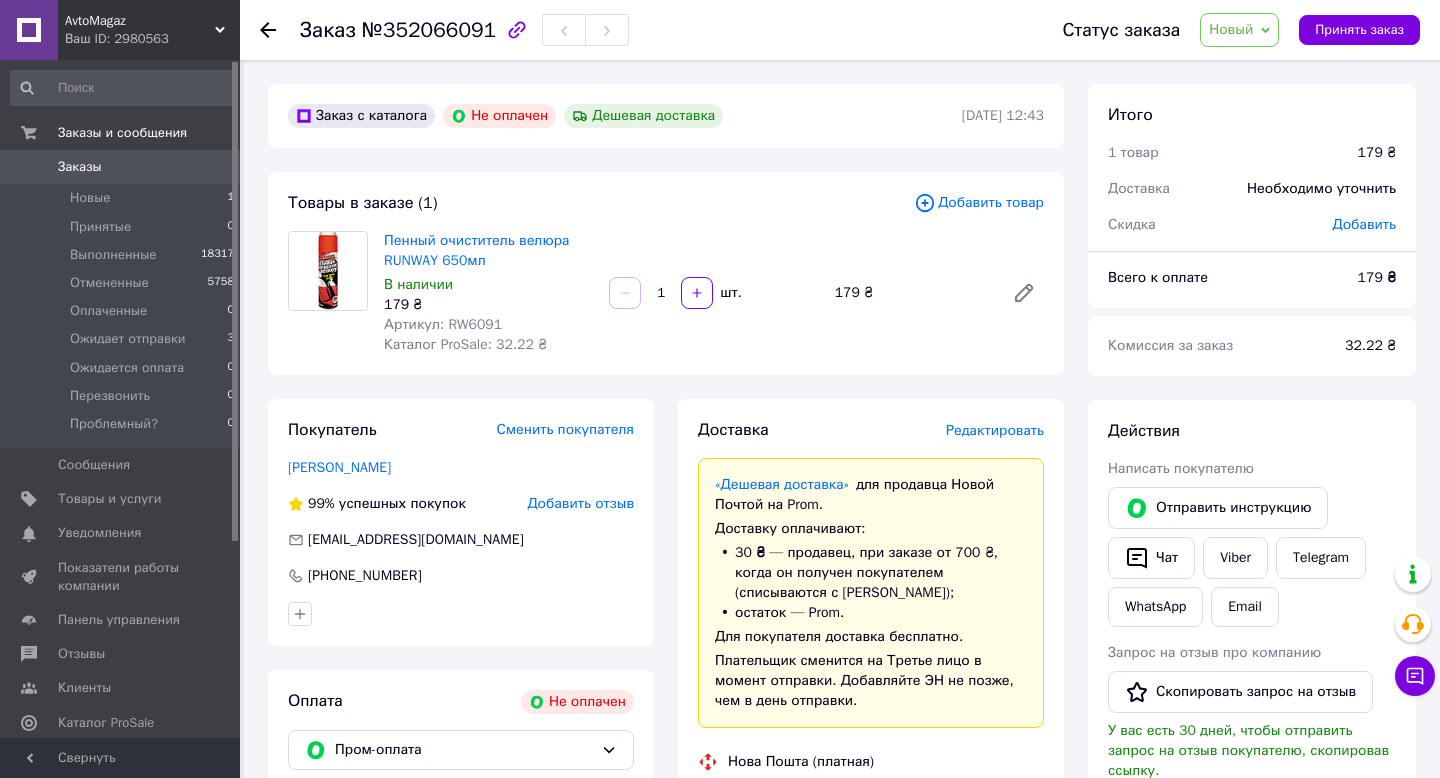 click on "Артикул: RW6091" at bounding box center (443, 324) 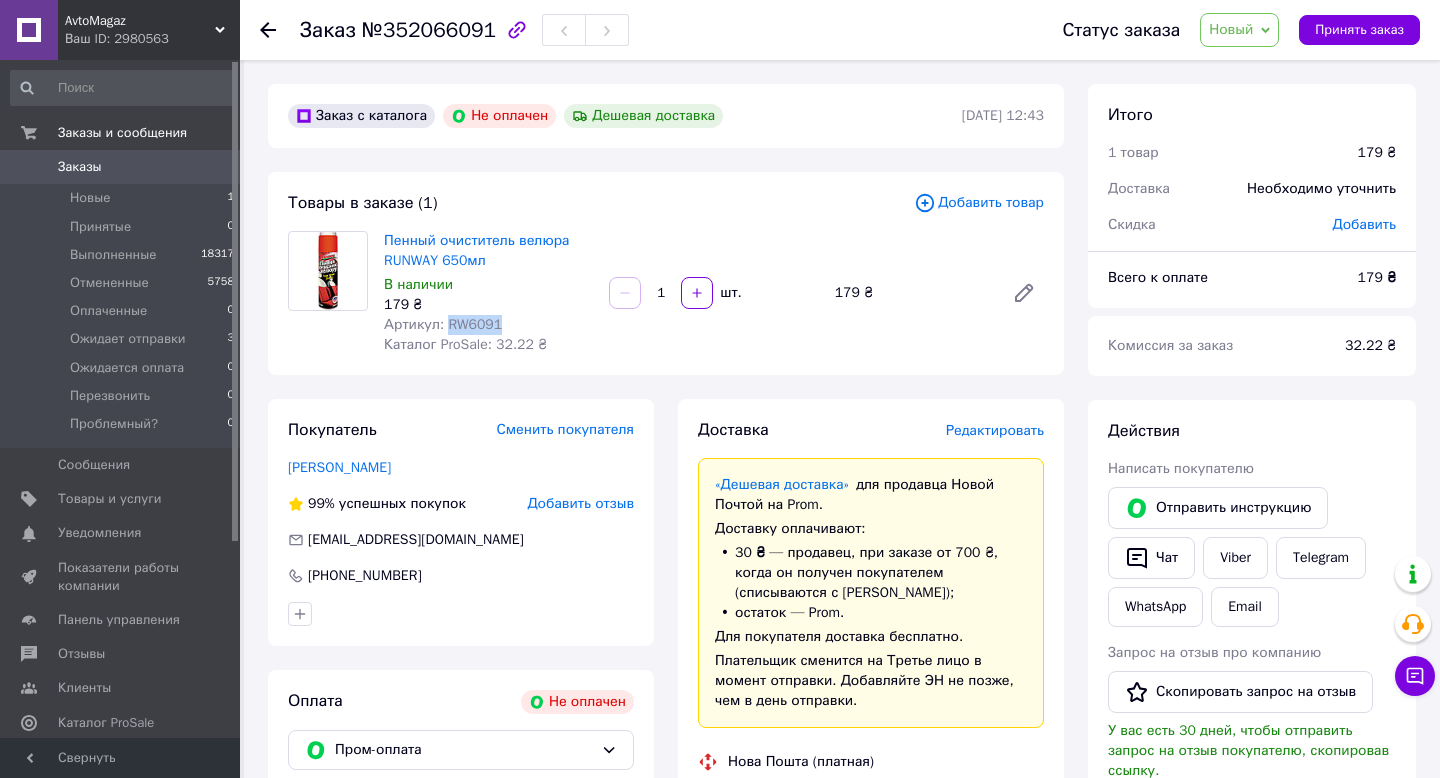 click on "Артикул: RW6091" at bounding box center (443, 324) 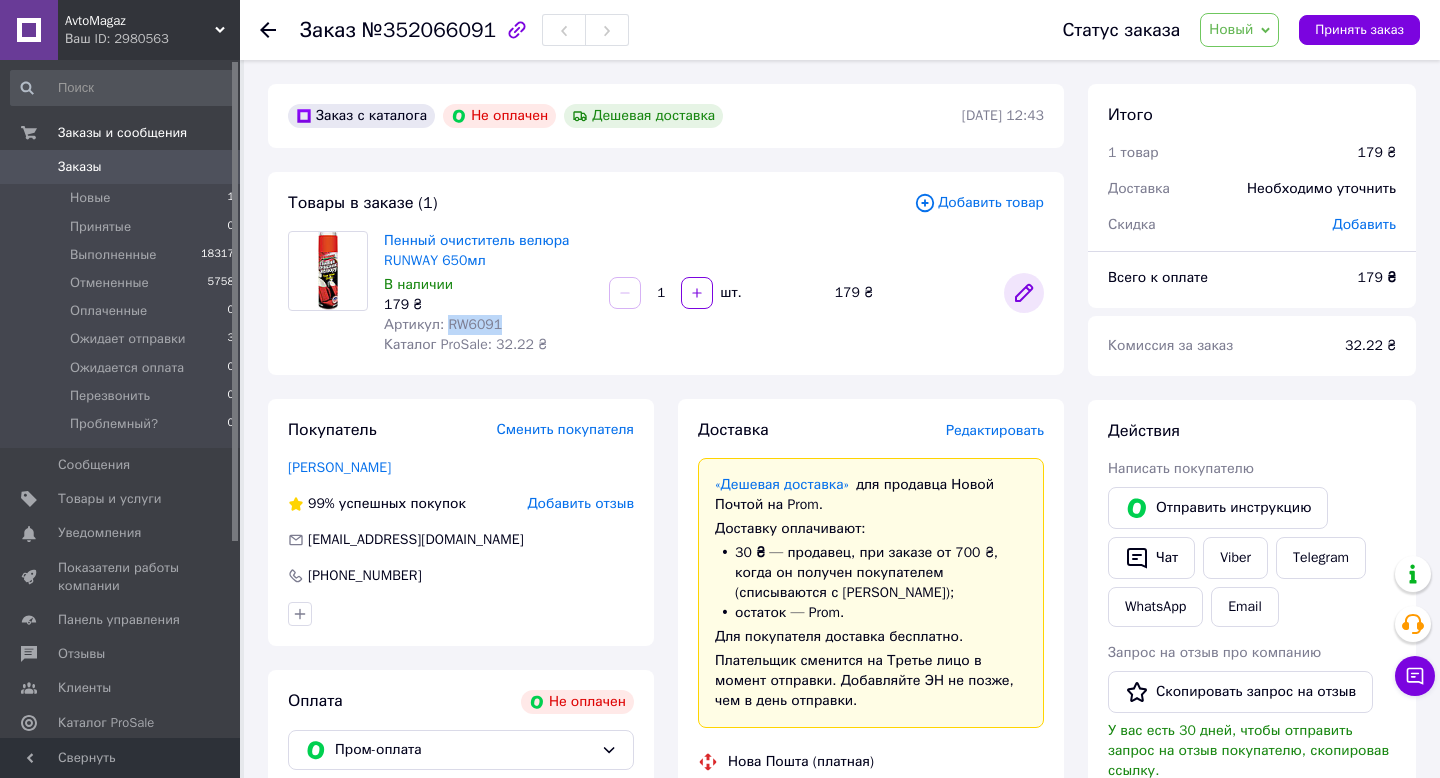 click at bounding box center (1024, 293) 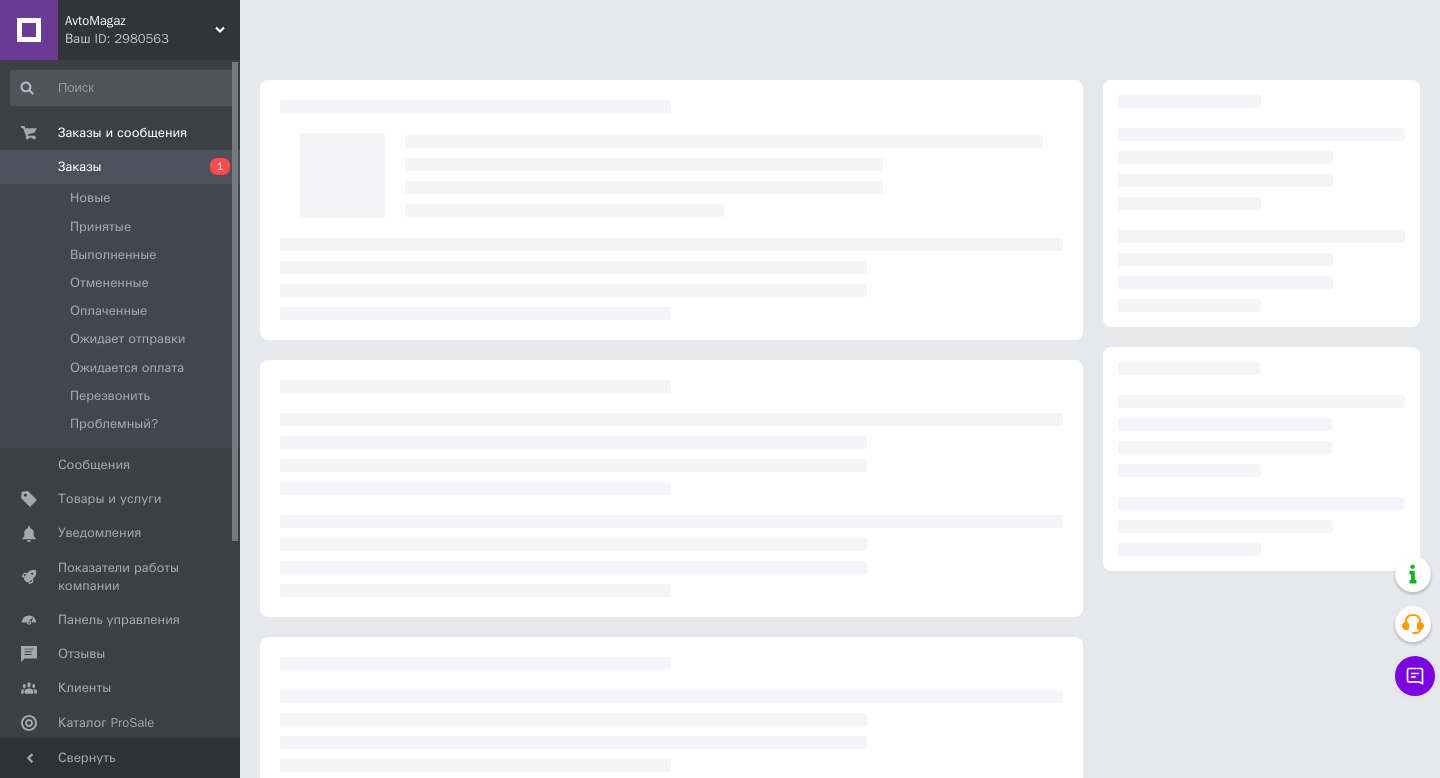 scroll, scrollTop: 0, scrollLeft: 0, axis: both 